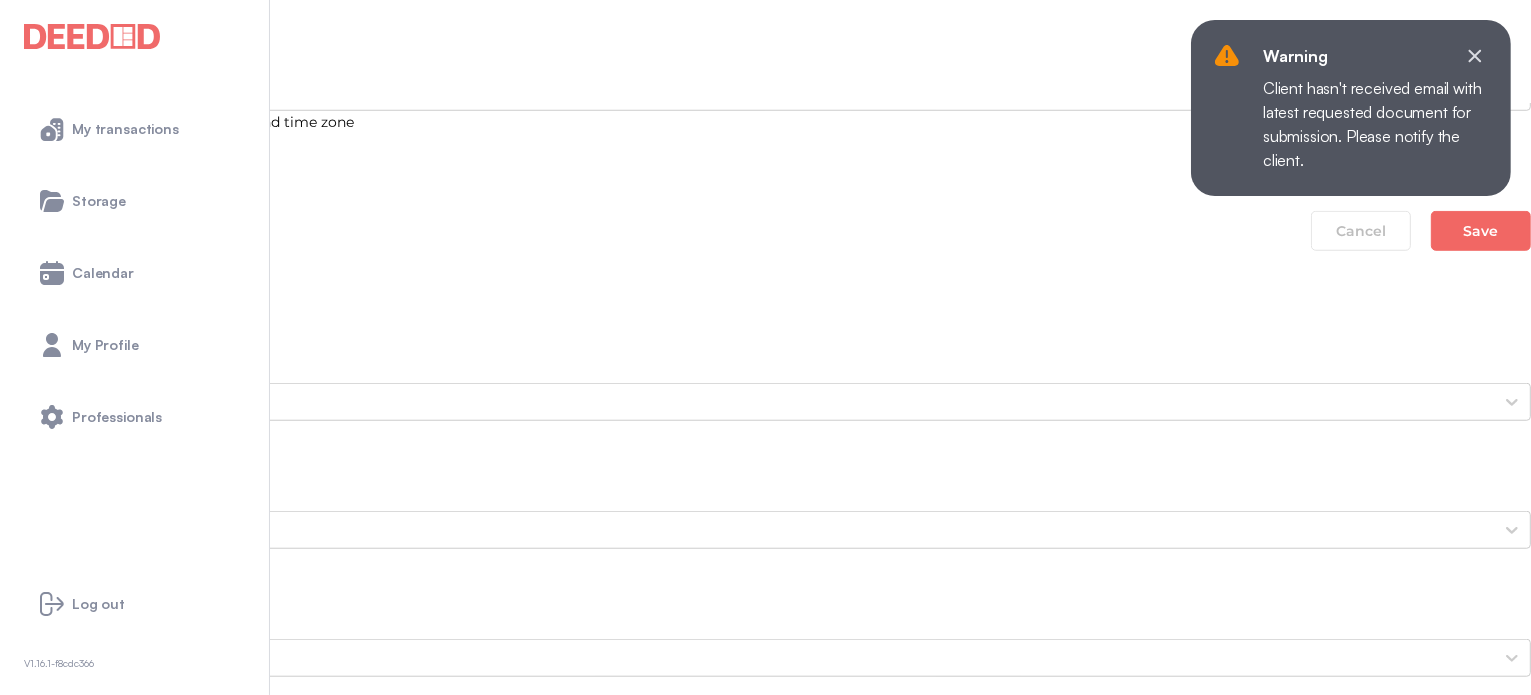 scroll, scrollTop: 1600, scrollLeft: 0, axis: vertical 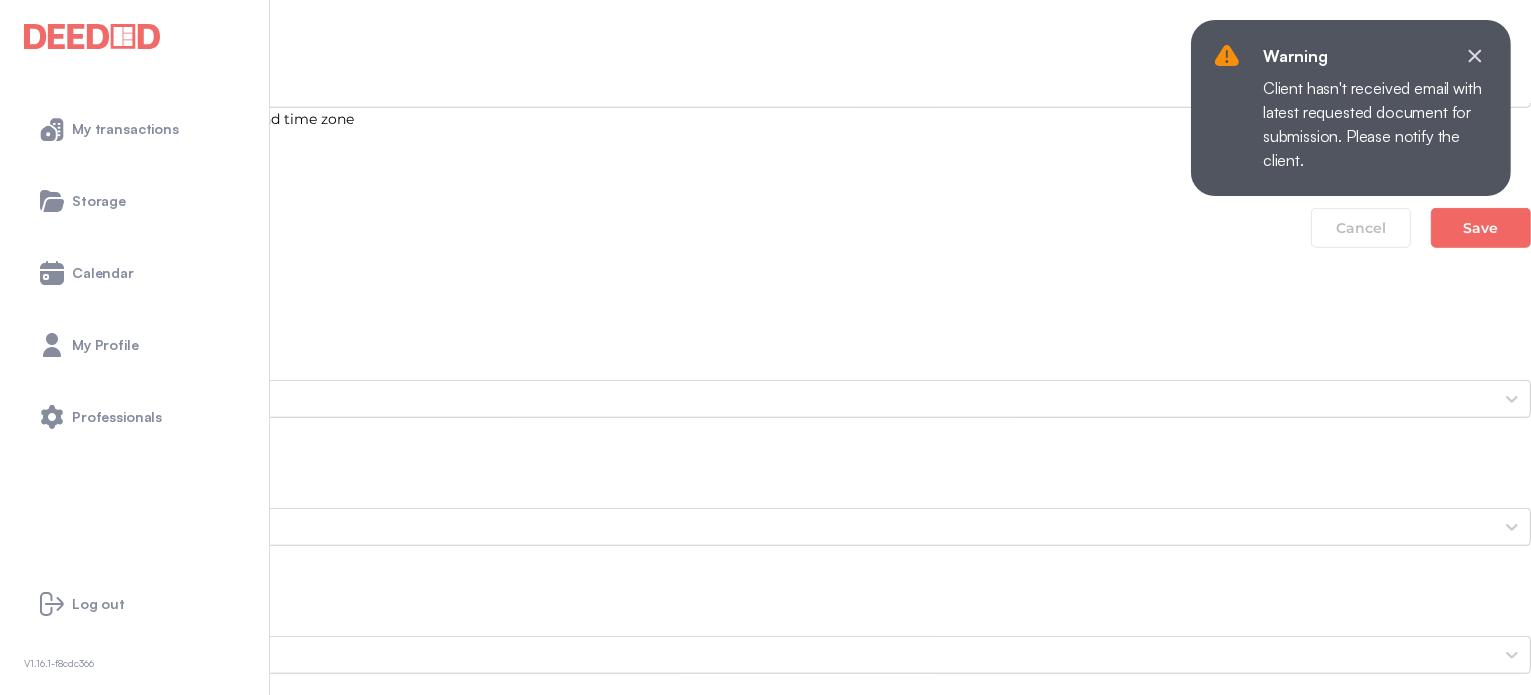 click on "[NAME]'s Photo ID (Front Side)" at bounding box center [765, 1447] 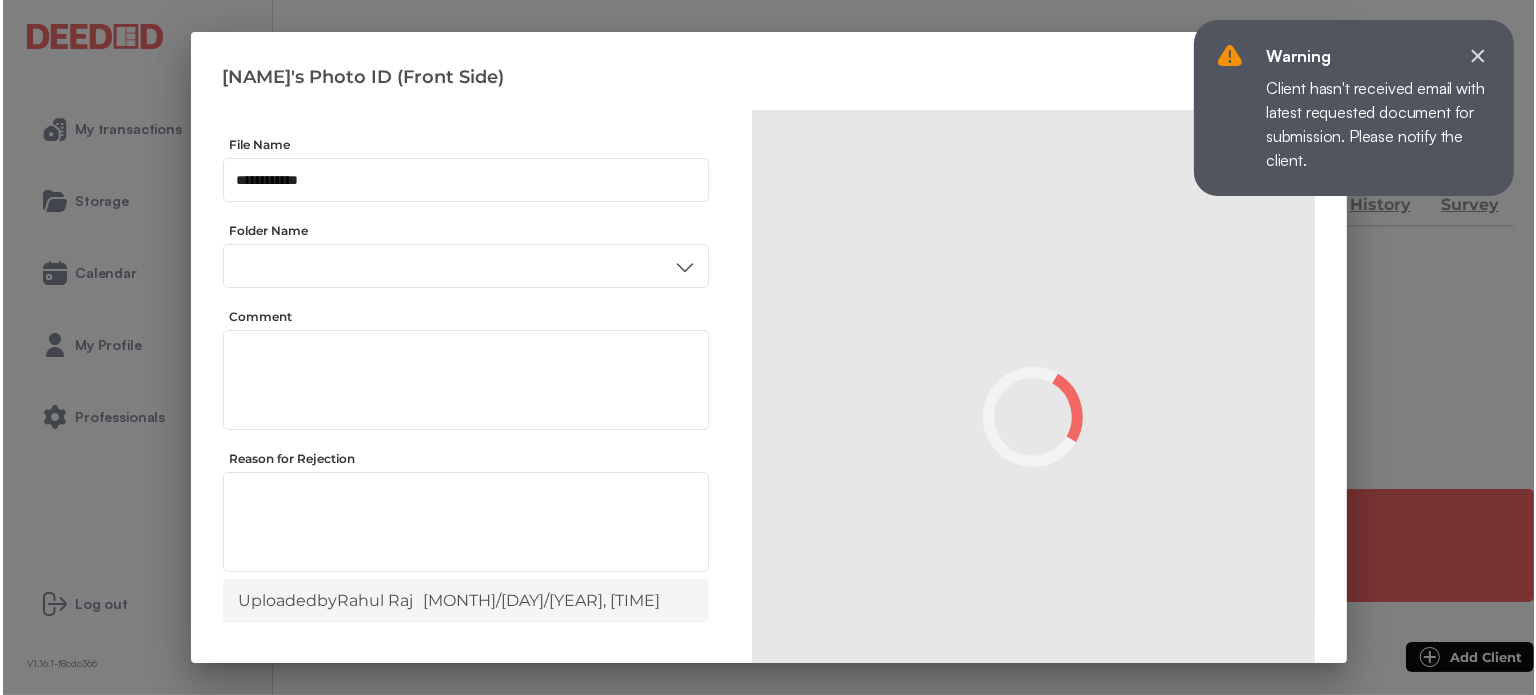 scroll, scrollTop: 0, scrollLeft: 0, axis: both 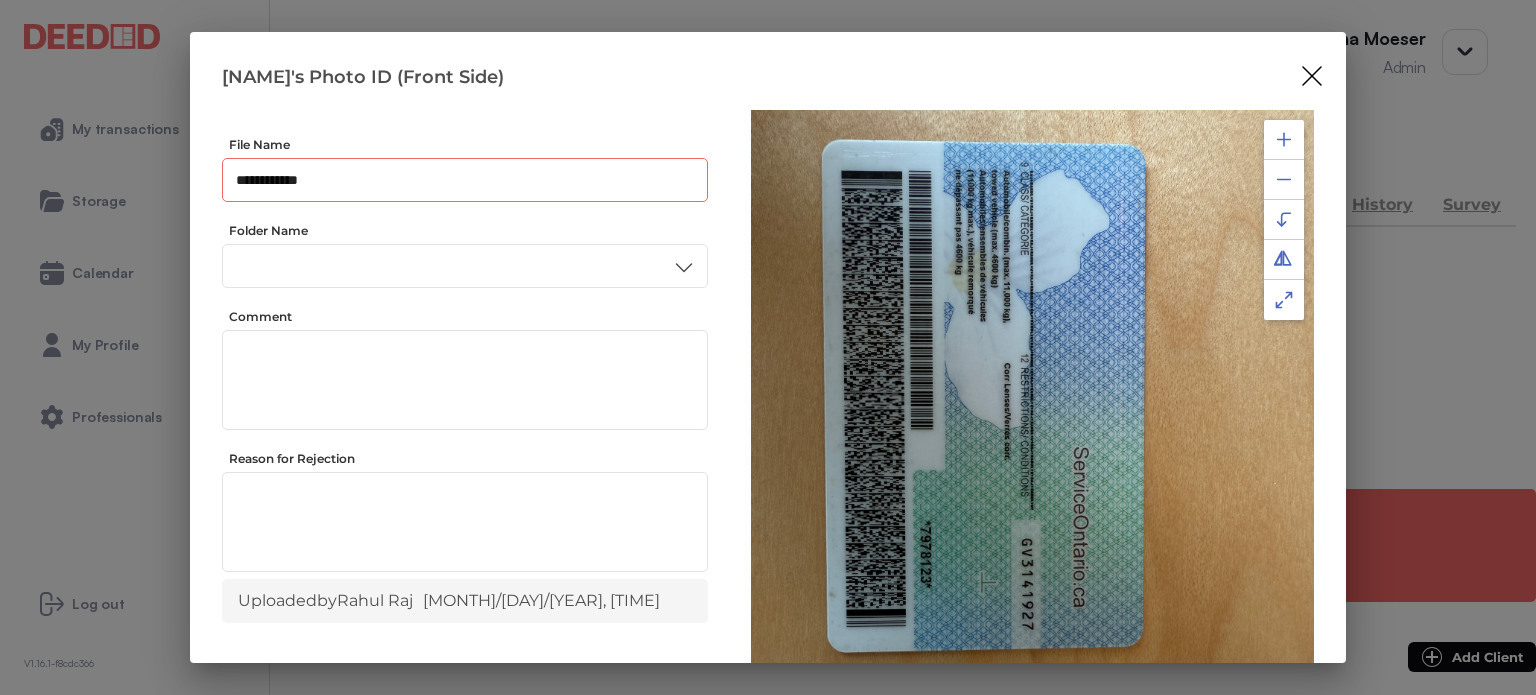 click on "**********" at bounding box center (465, 180) 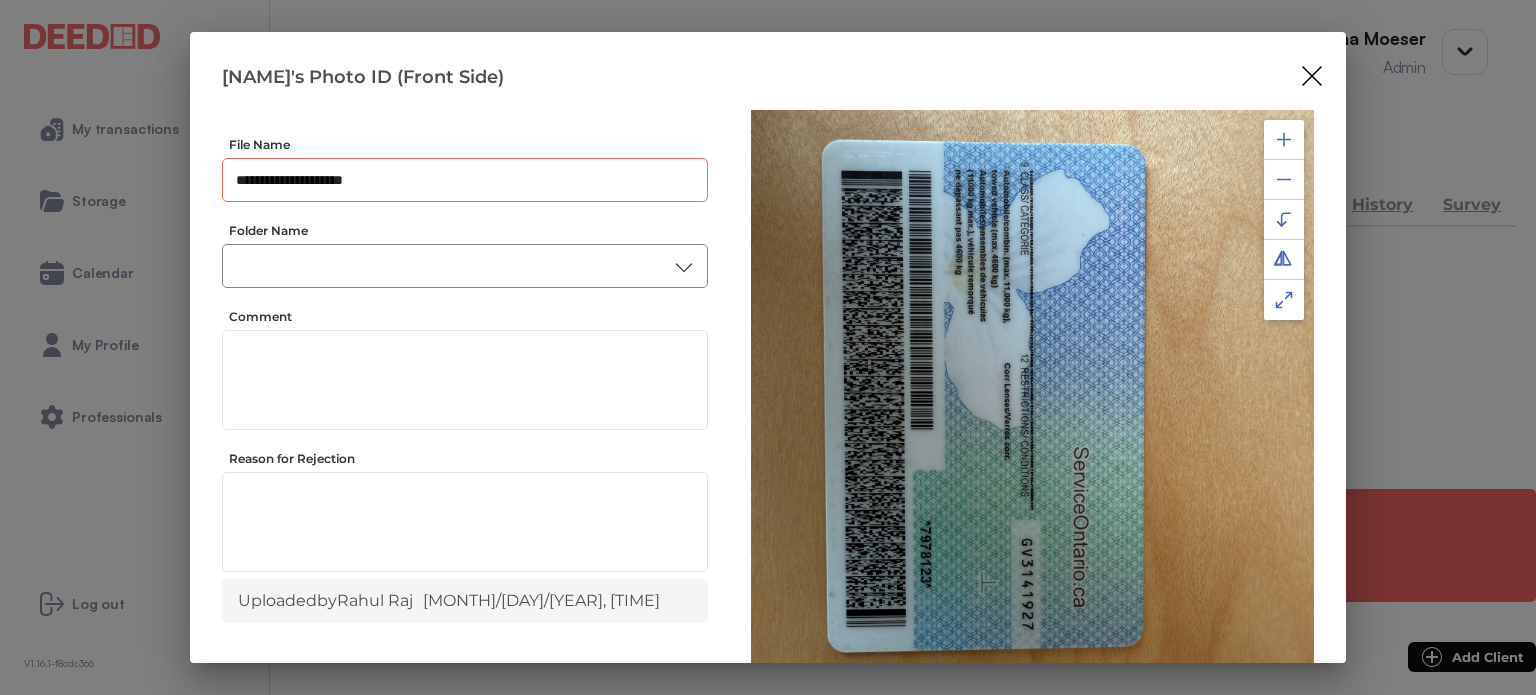 type on "**********" 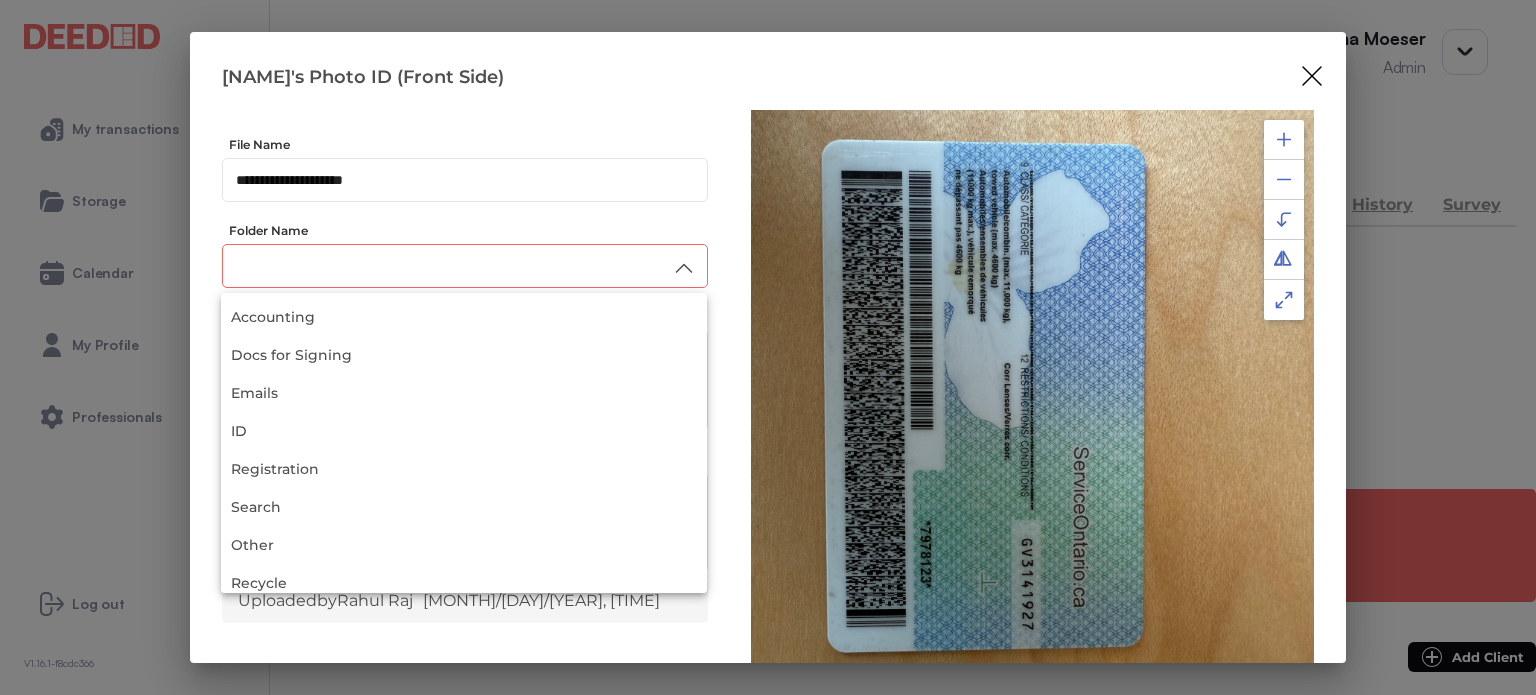 click at bounding box center [465, 266] 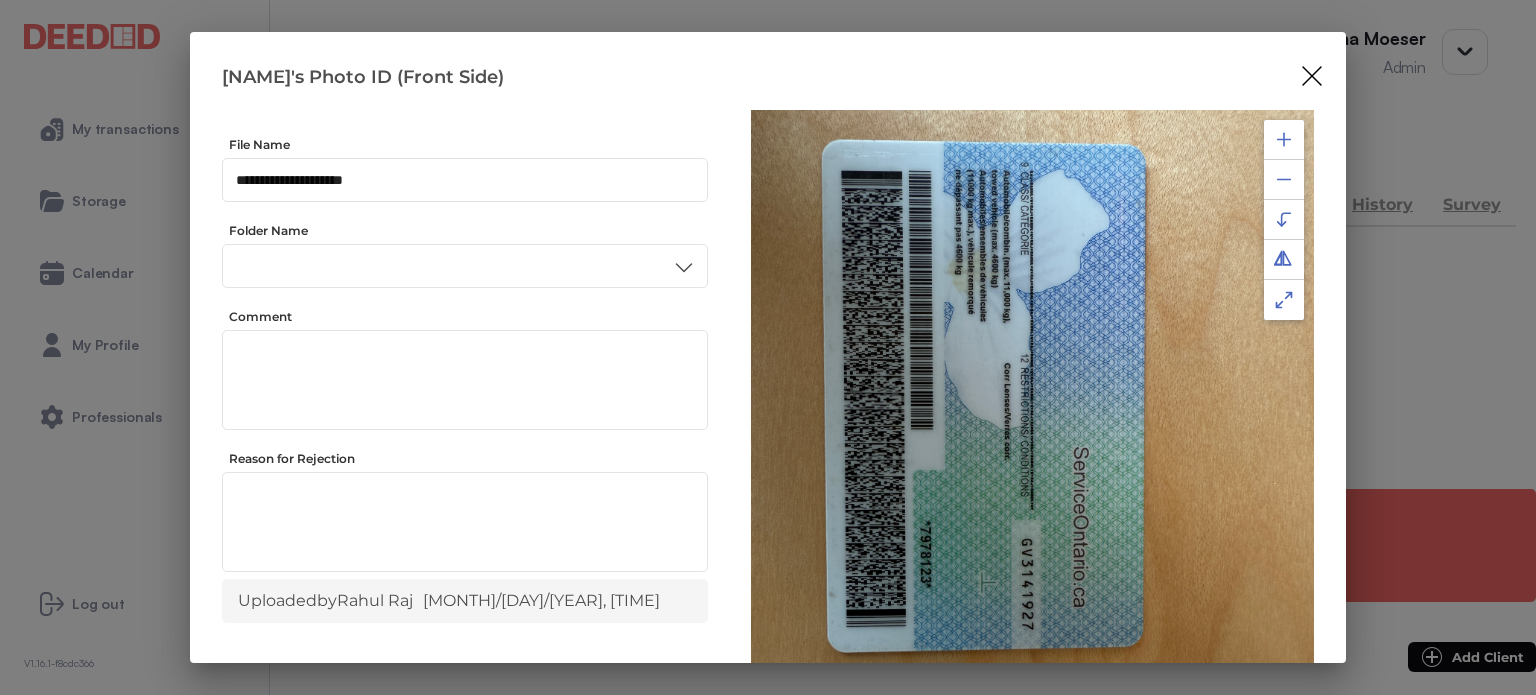 click on "ID" at bounding box center [464, 436] 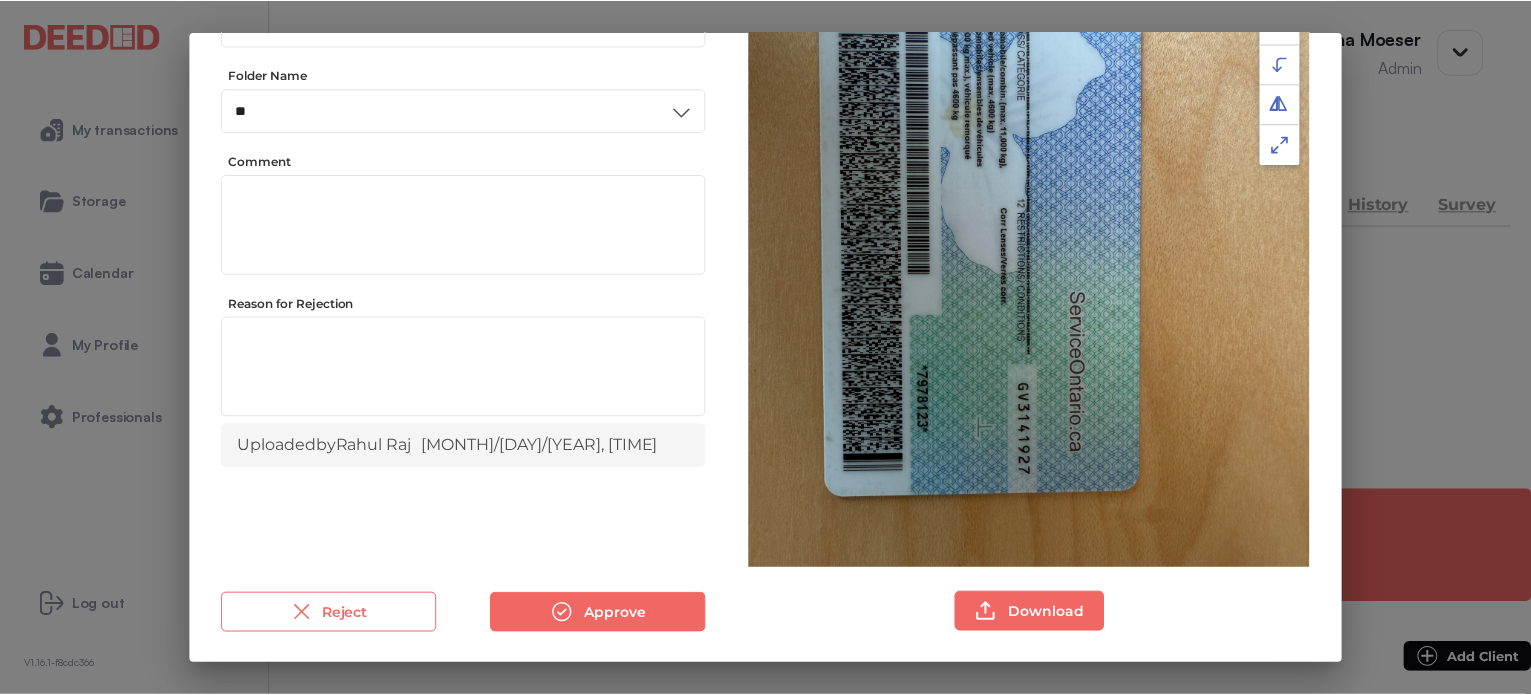 scroll, scrollTop: 156, scrollLeft: 0, axis: vertical 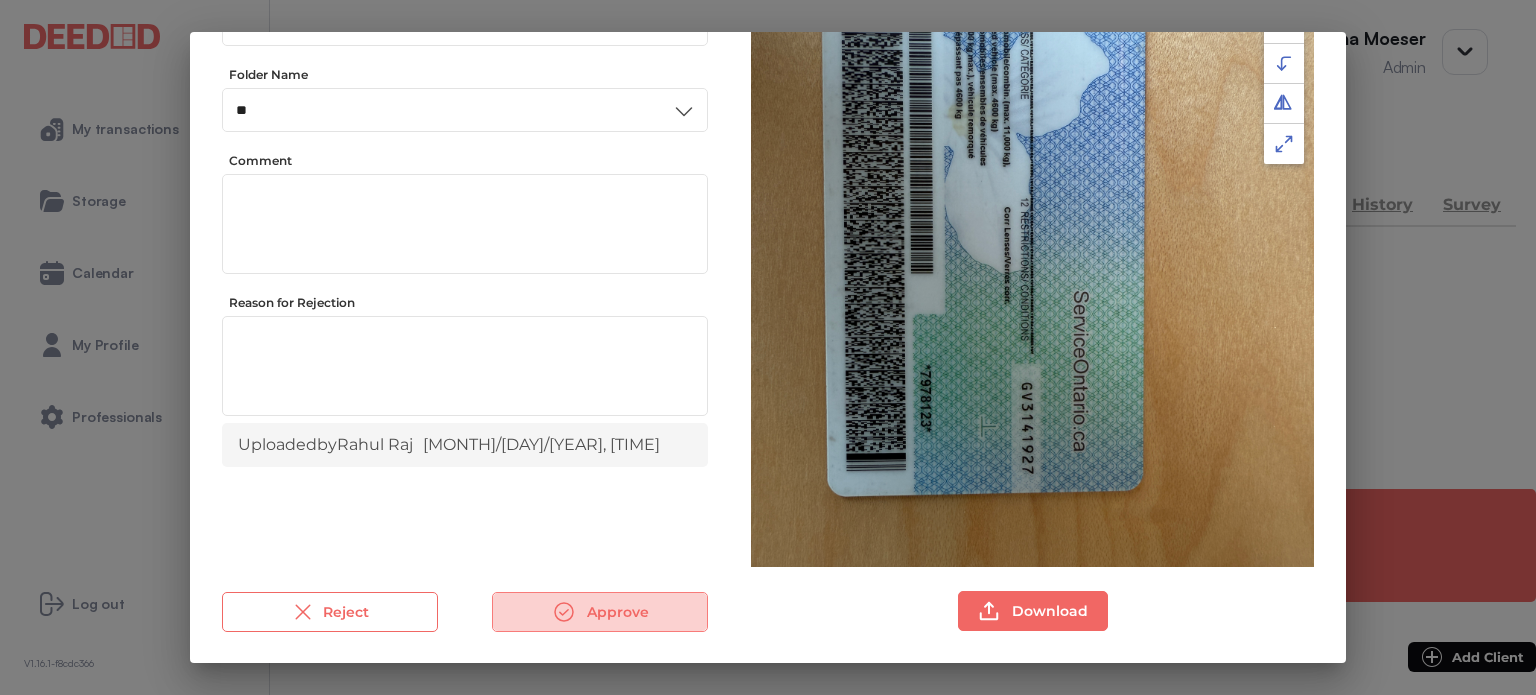click on "Approve" at bounding box center [600, 612] 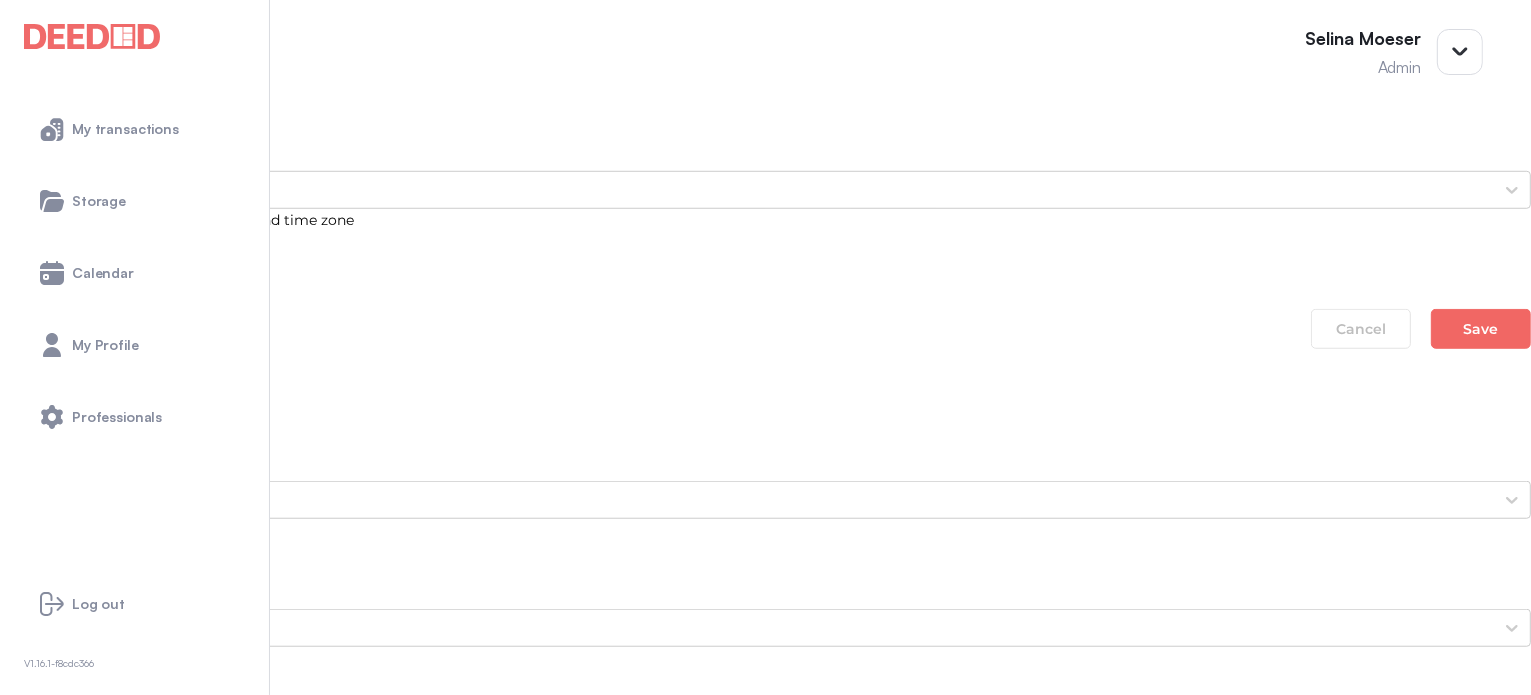 scroll, scrollTop: 1600, scrollLeft: 0, axis: vertical 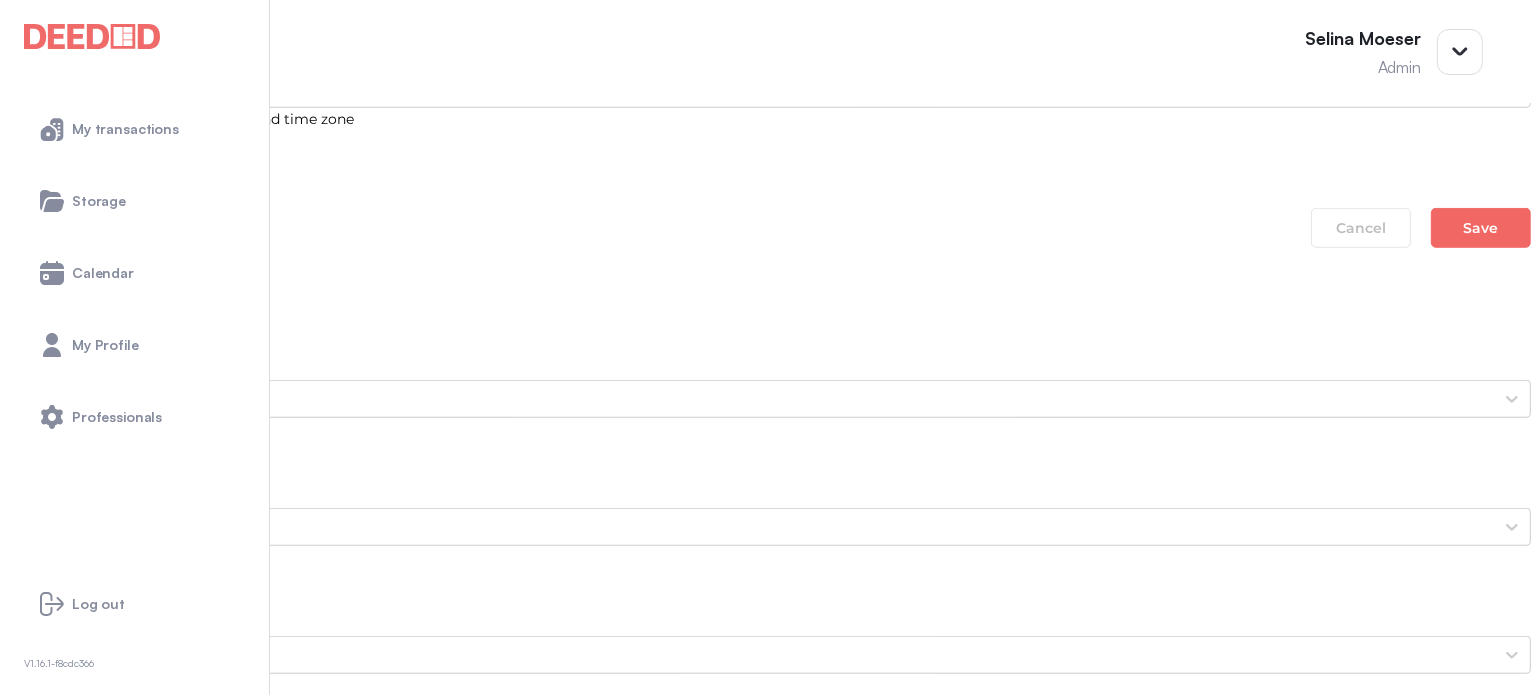 click on "[NAME]'s Photo ID (Back Side) drivers-license.jpg" at bounding box center (765, 1560) 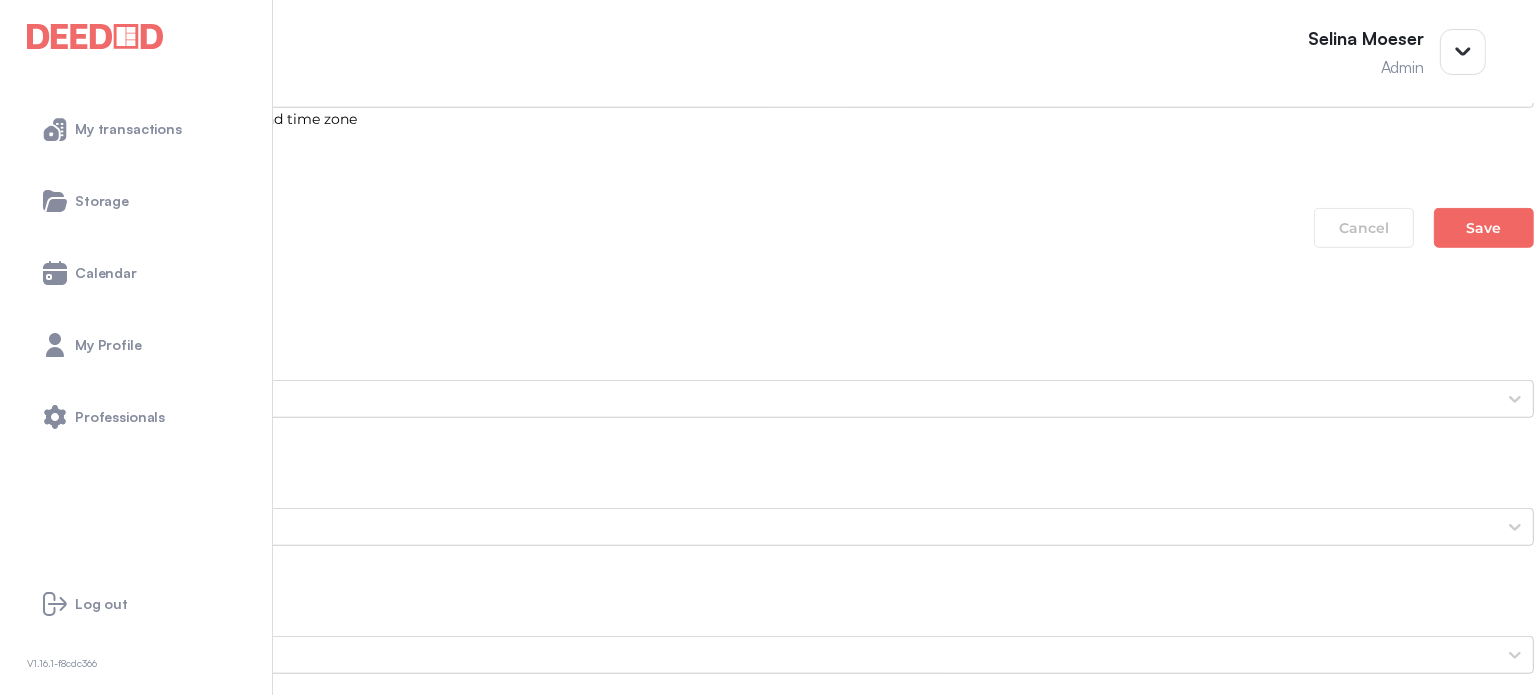 scroll, scrollTop: 0, scrollLeft: 0, axis: both 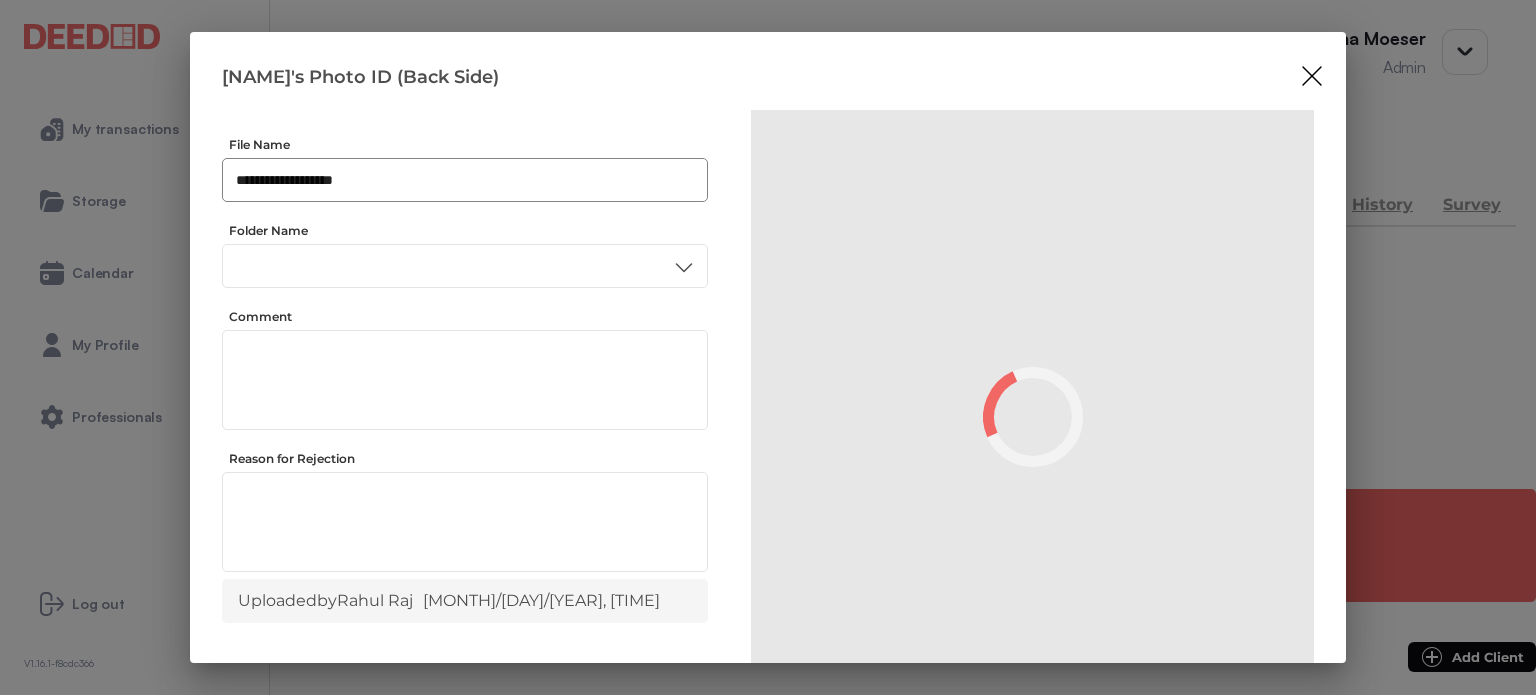 click on "**********" at bounding box center [465, 180] 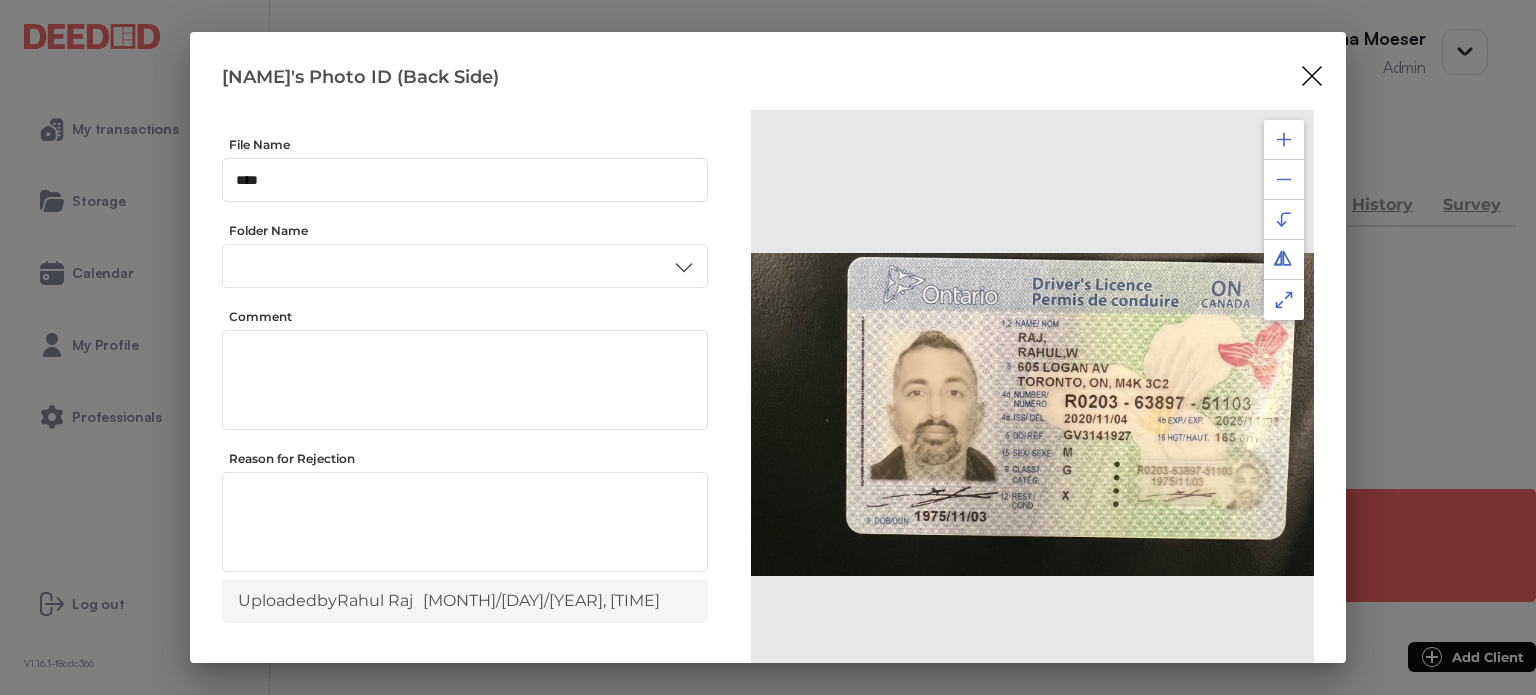 click at bounding box center [1284, 139] 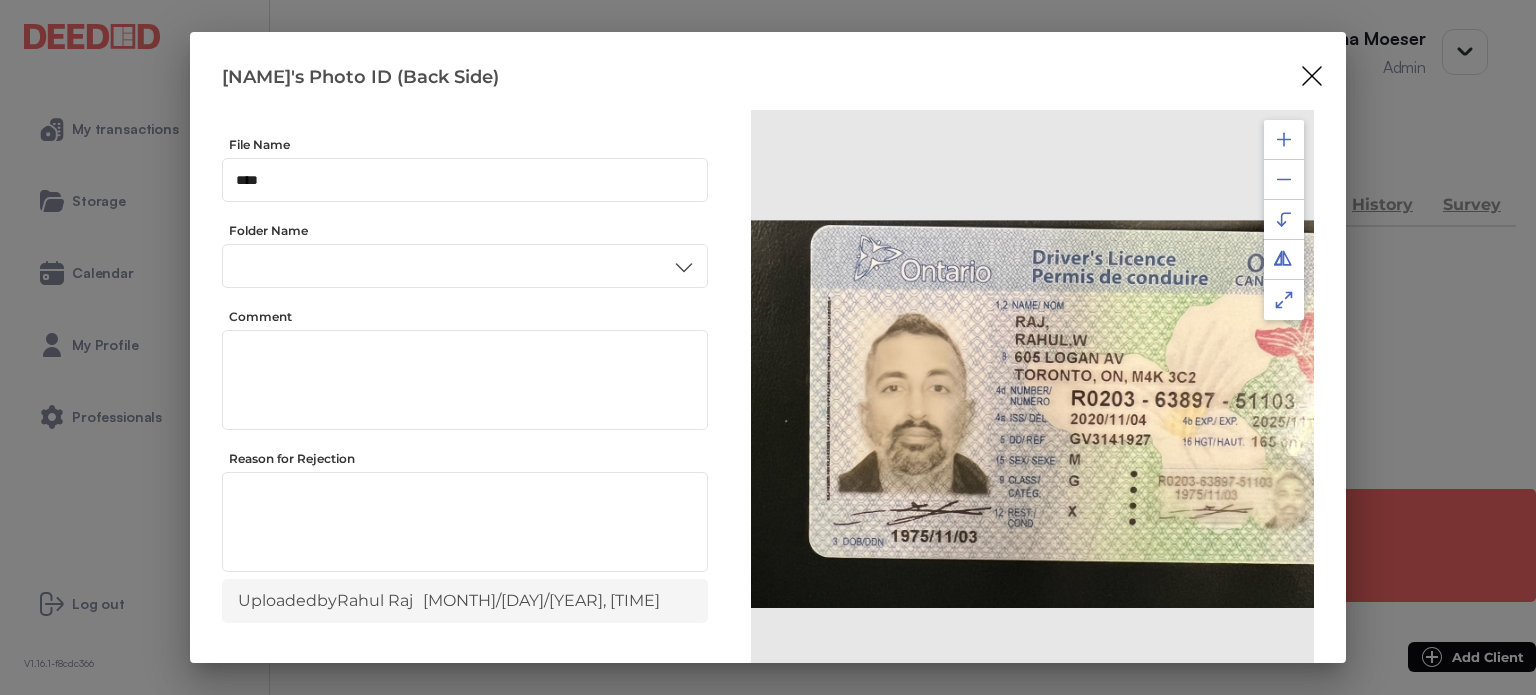 click at bounding box center [1284, 139] 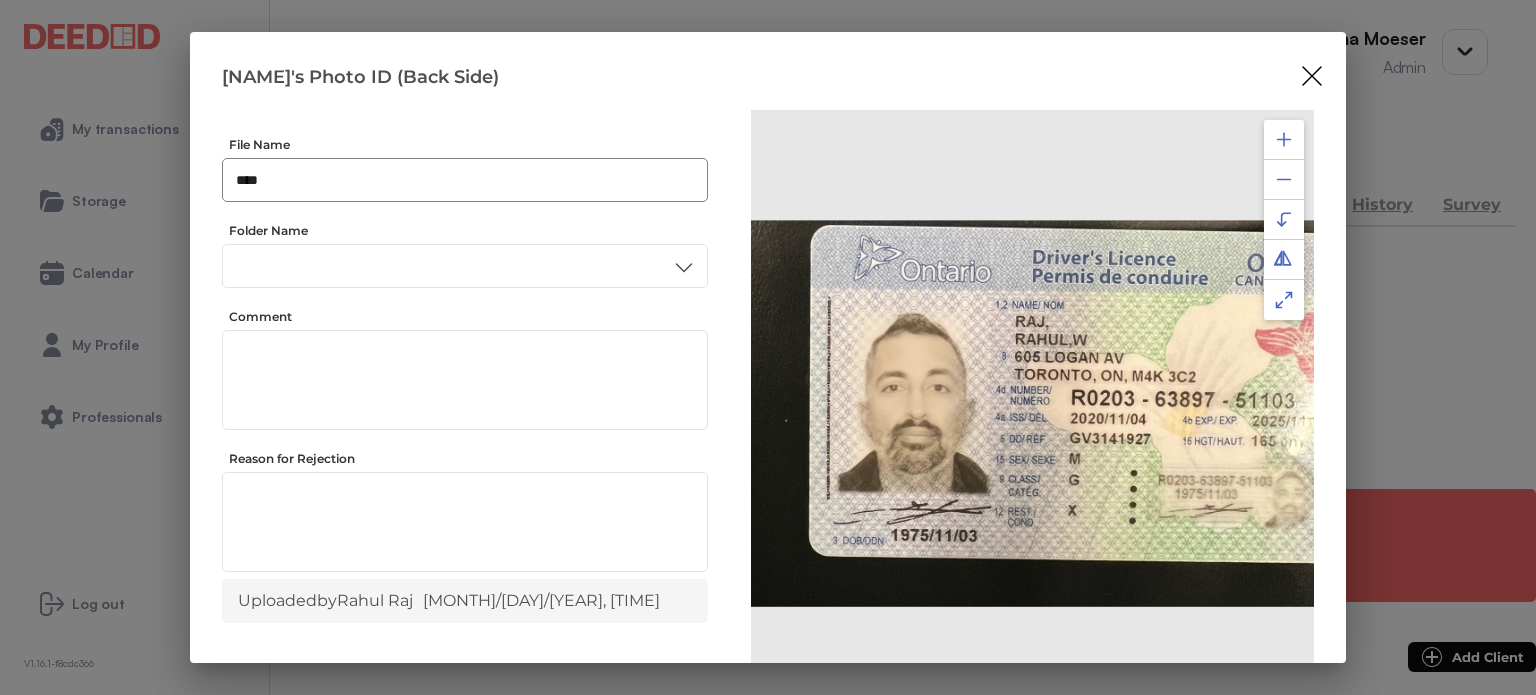 click on "**** ​" at bounding box center [465, 180] 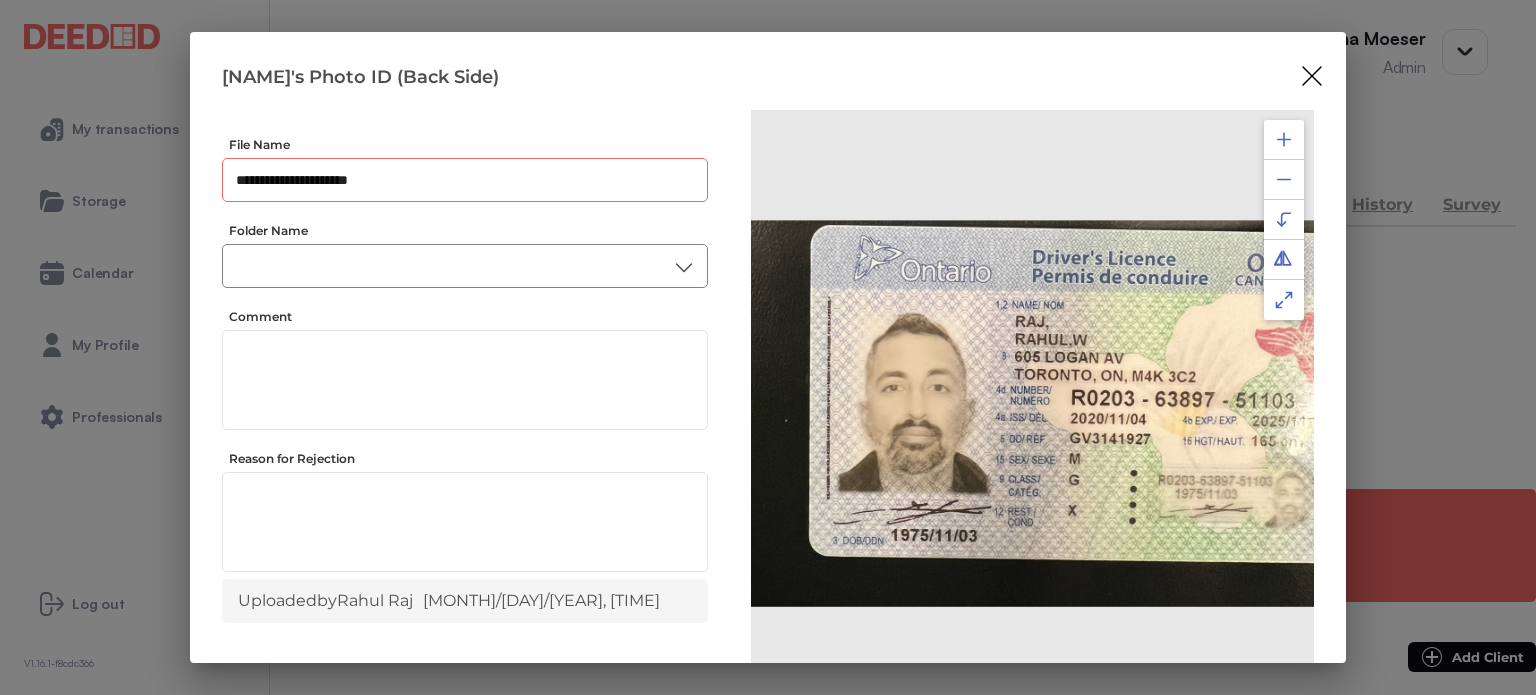 type on "**********" 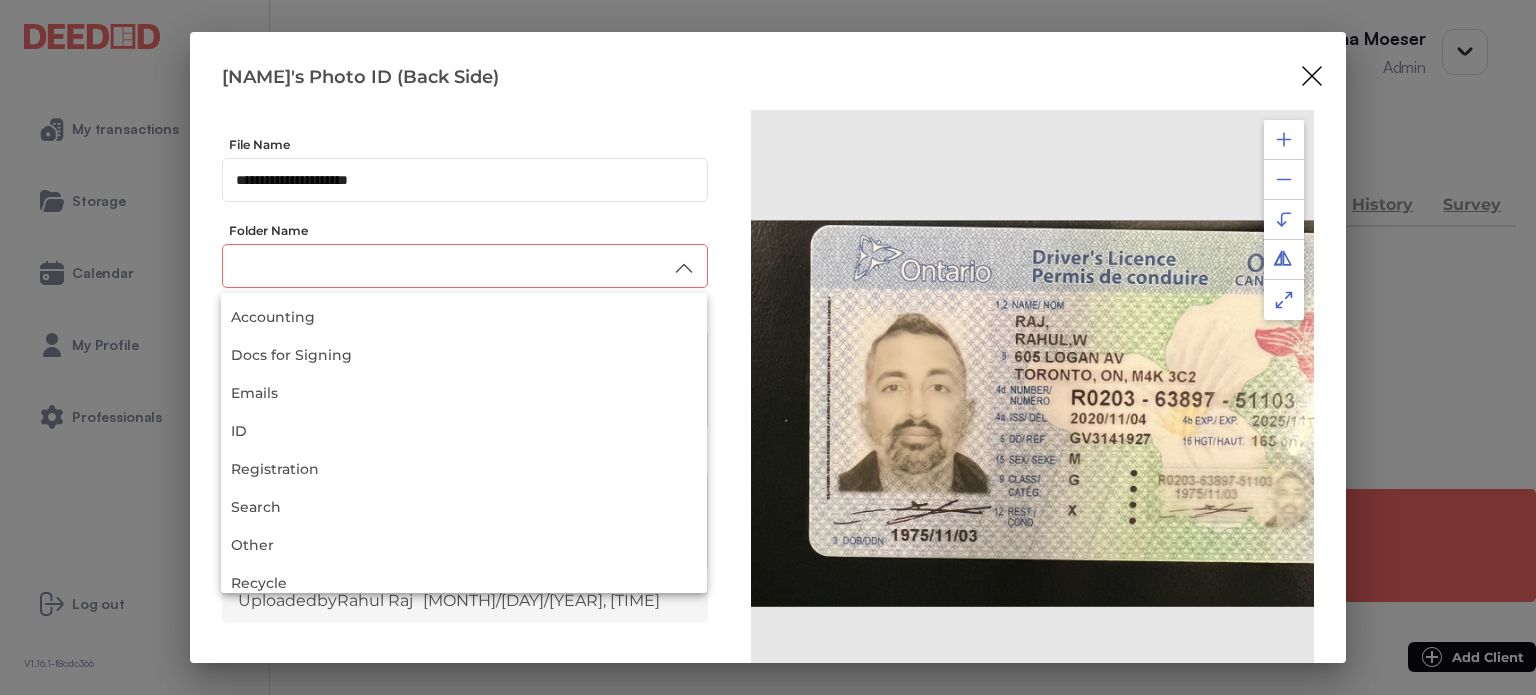 click at bounding box center (465, 266) 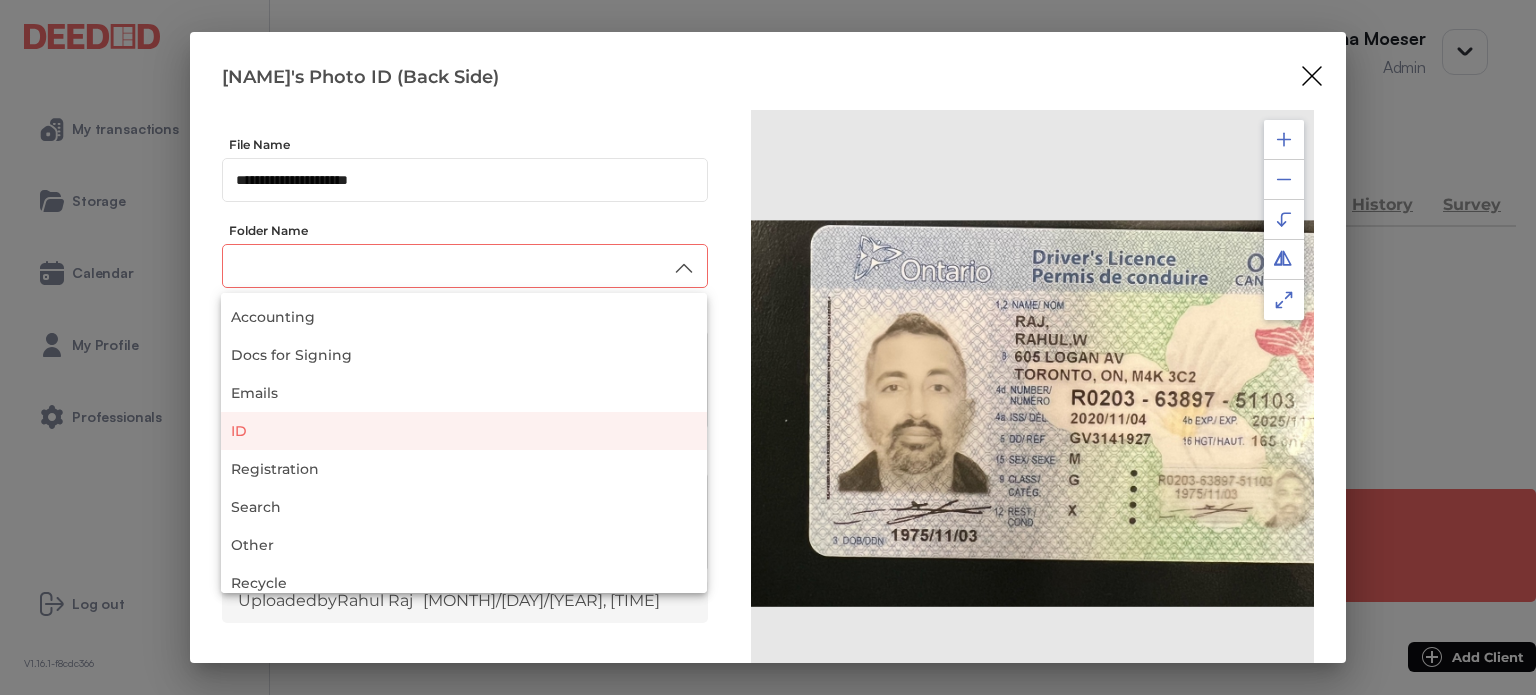 click on "ID" at bounding box center (464, 431) 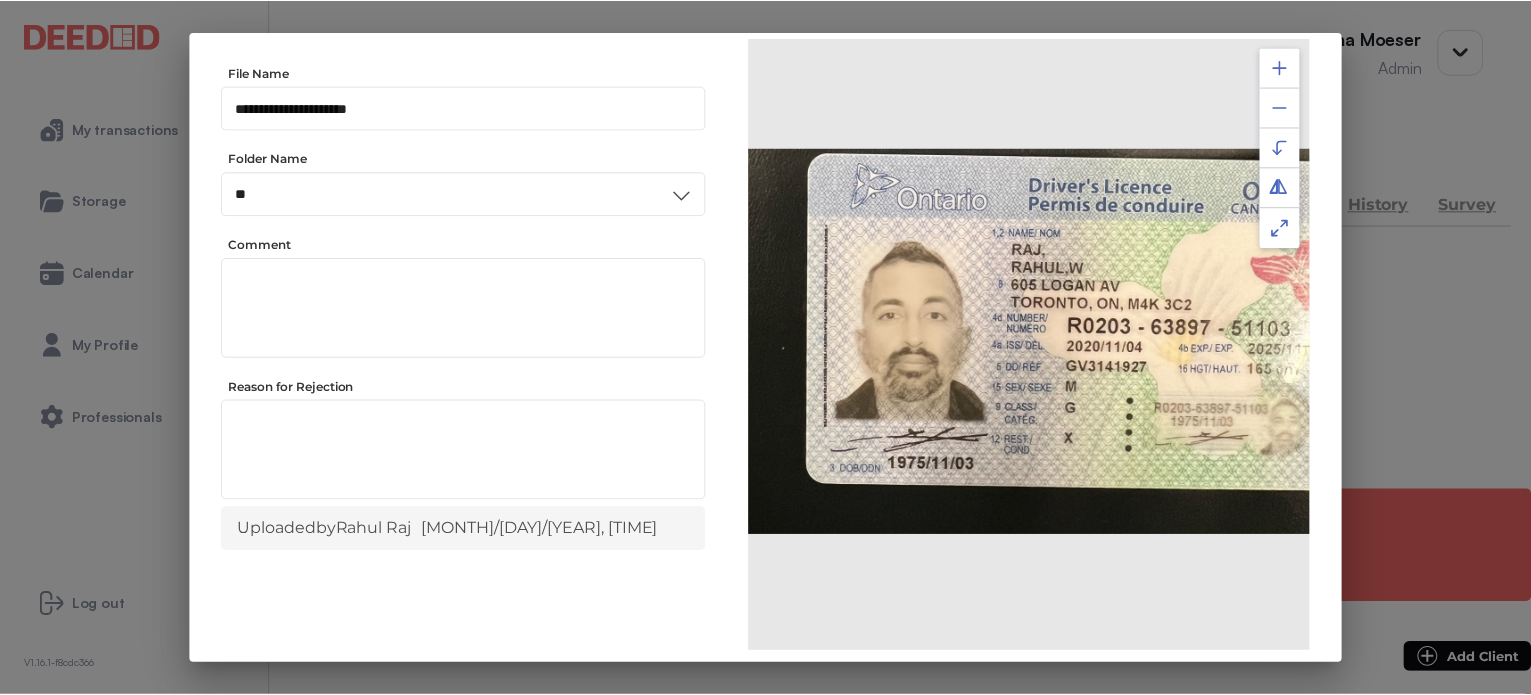 scroll, scrollTop: 156, scrollLeft: 0, axis: vertical 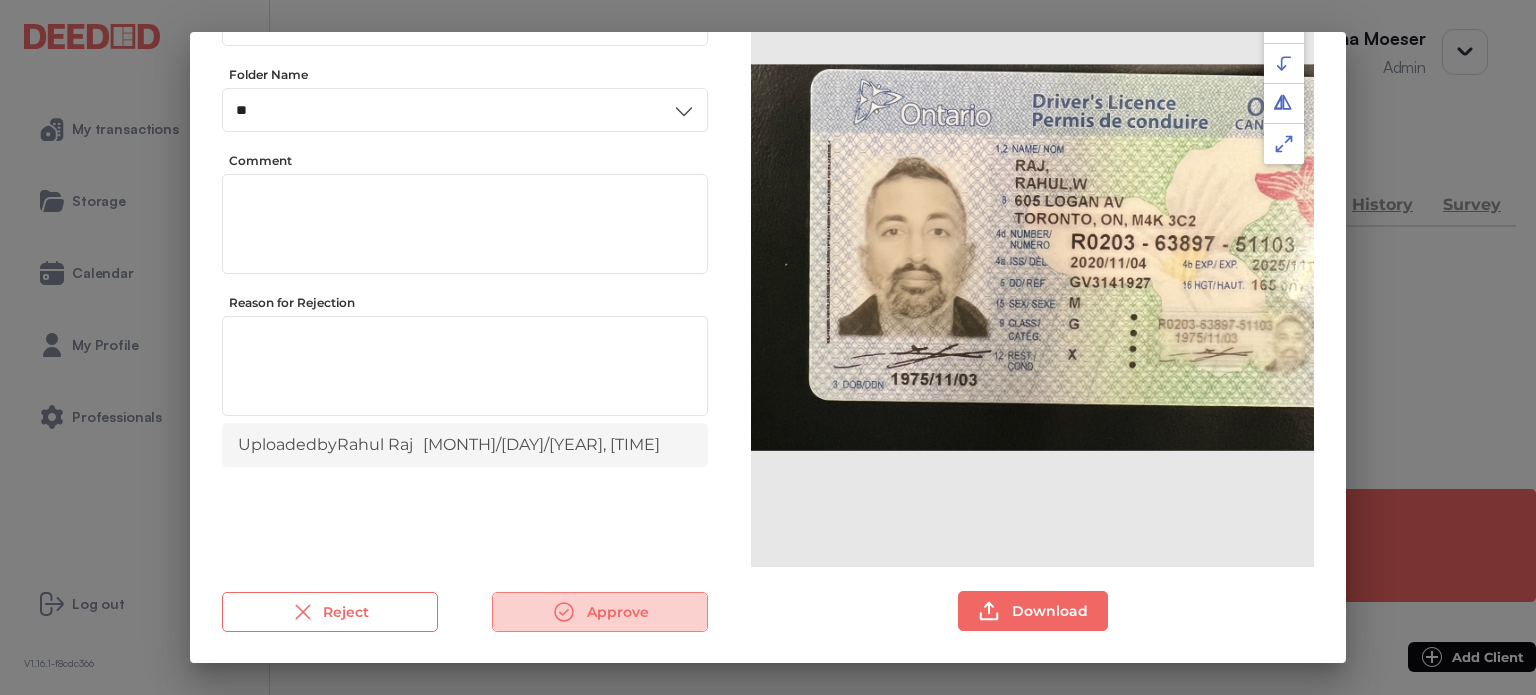click on "Approve" at bounding box center (600, 612) 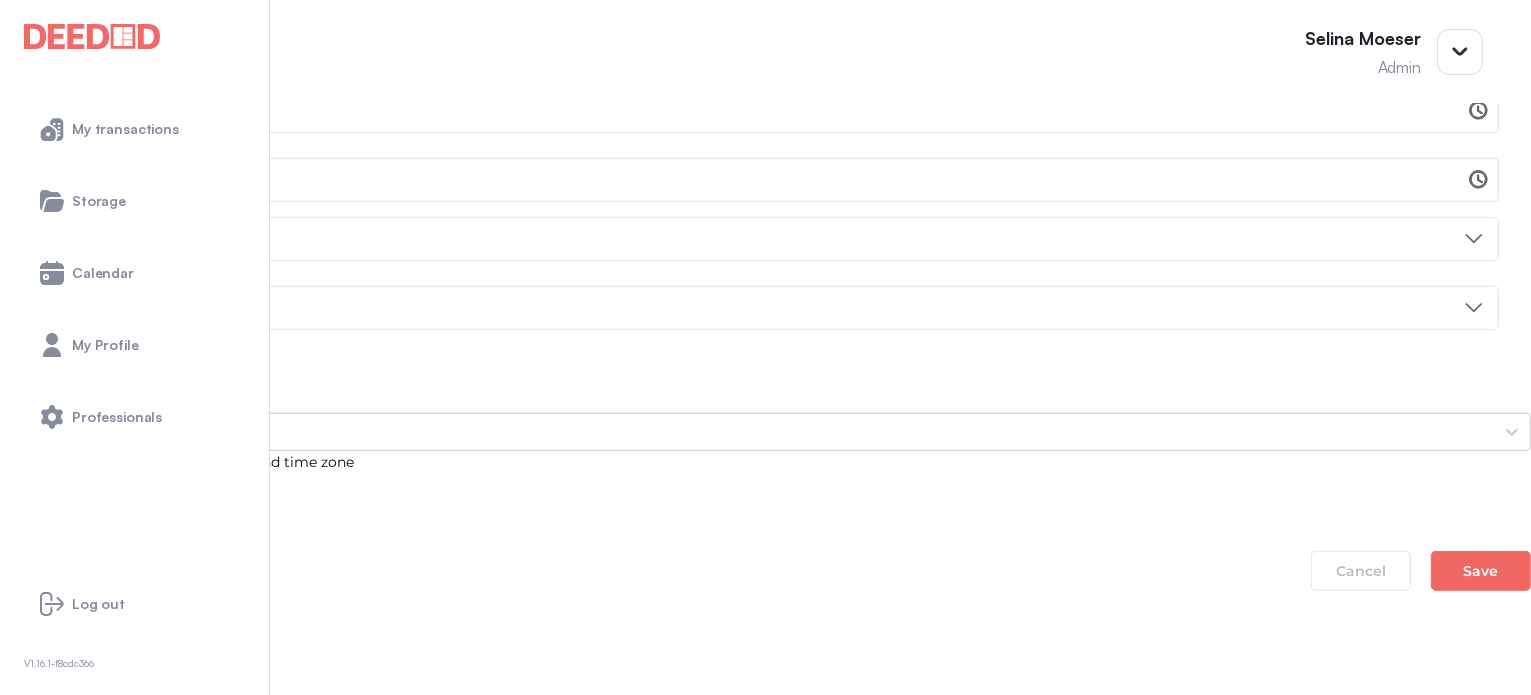 scroll, scrollTop: 1500, scrollLeft: 0, axis: vertical 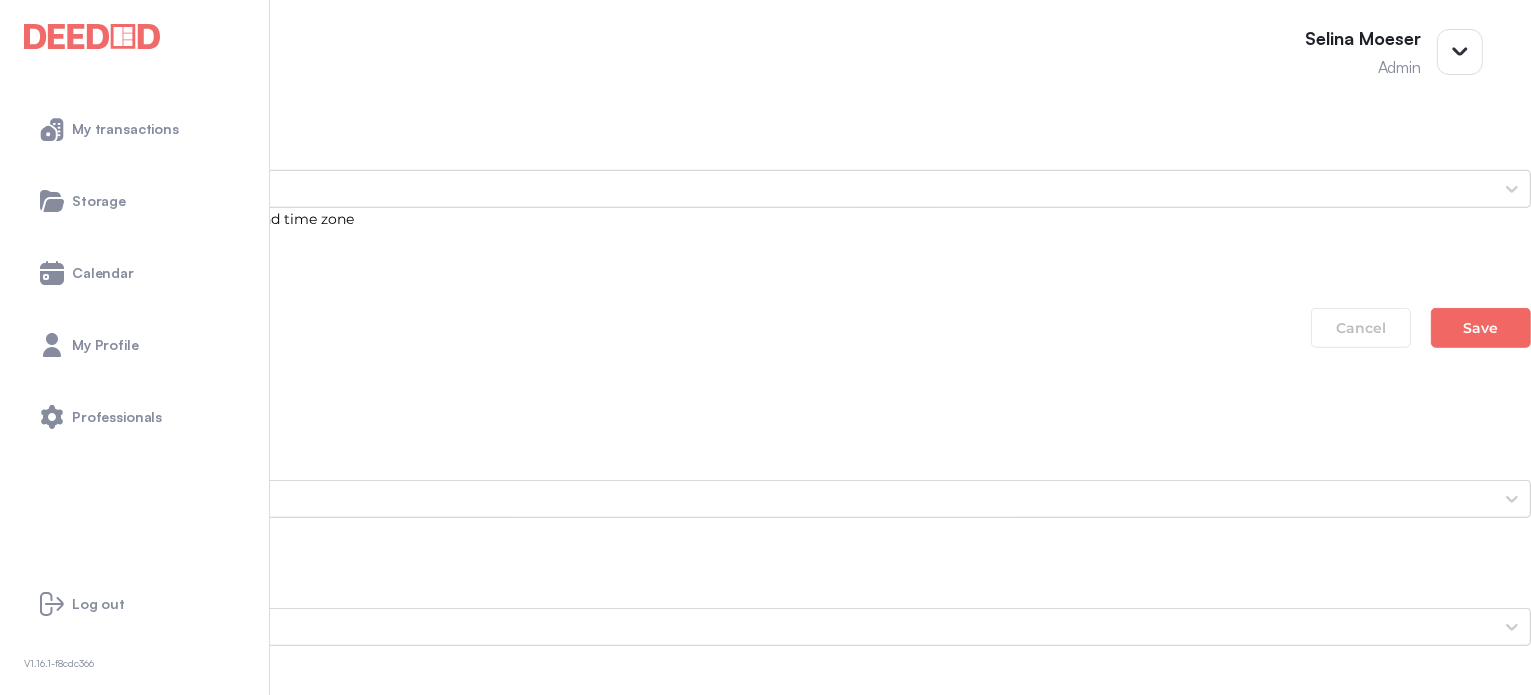 click on "Rahul's Secondary ID (Back Side)" at bounding box center (765, 1755) 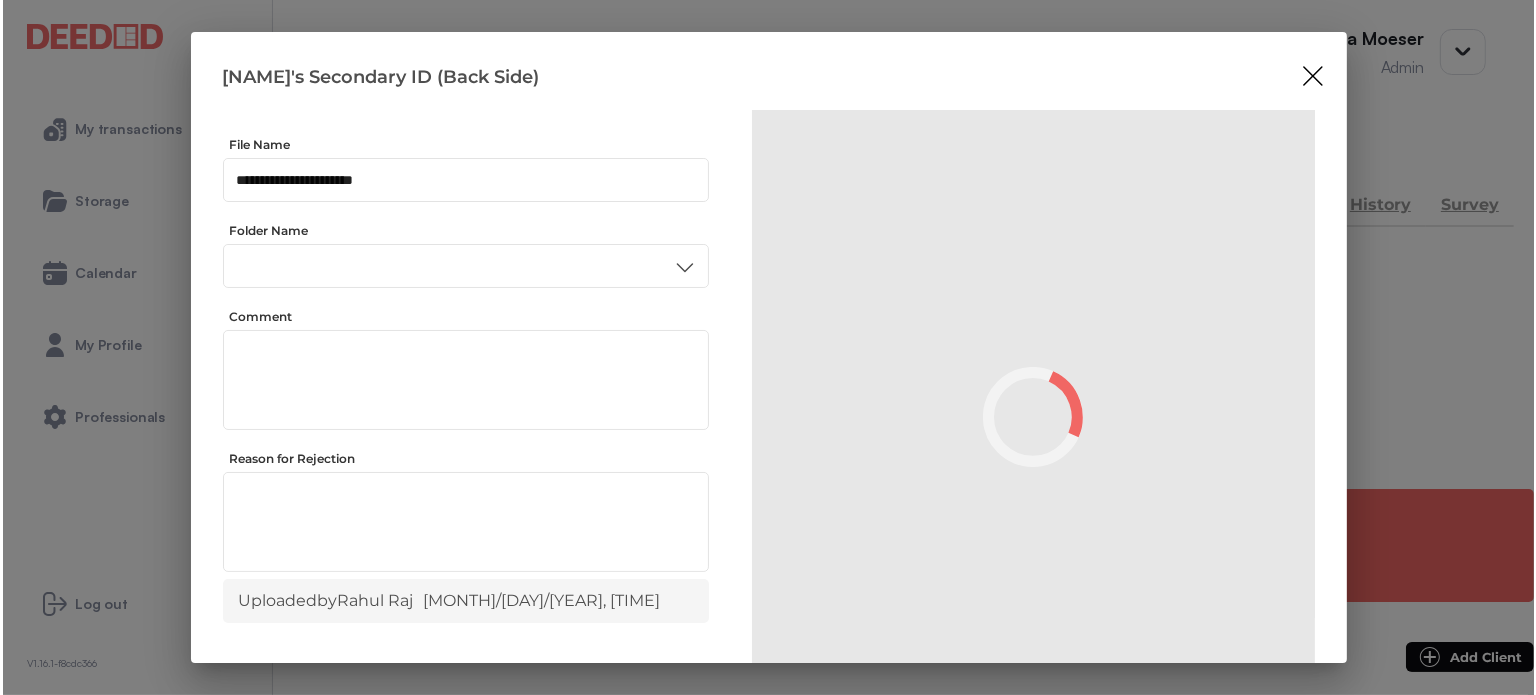 scroll, scrollTop: 0, scrollLeft: 0, axis: both 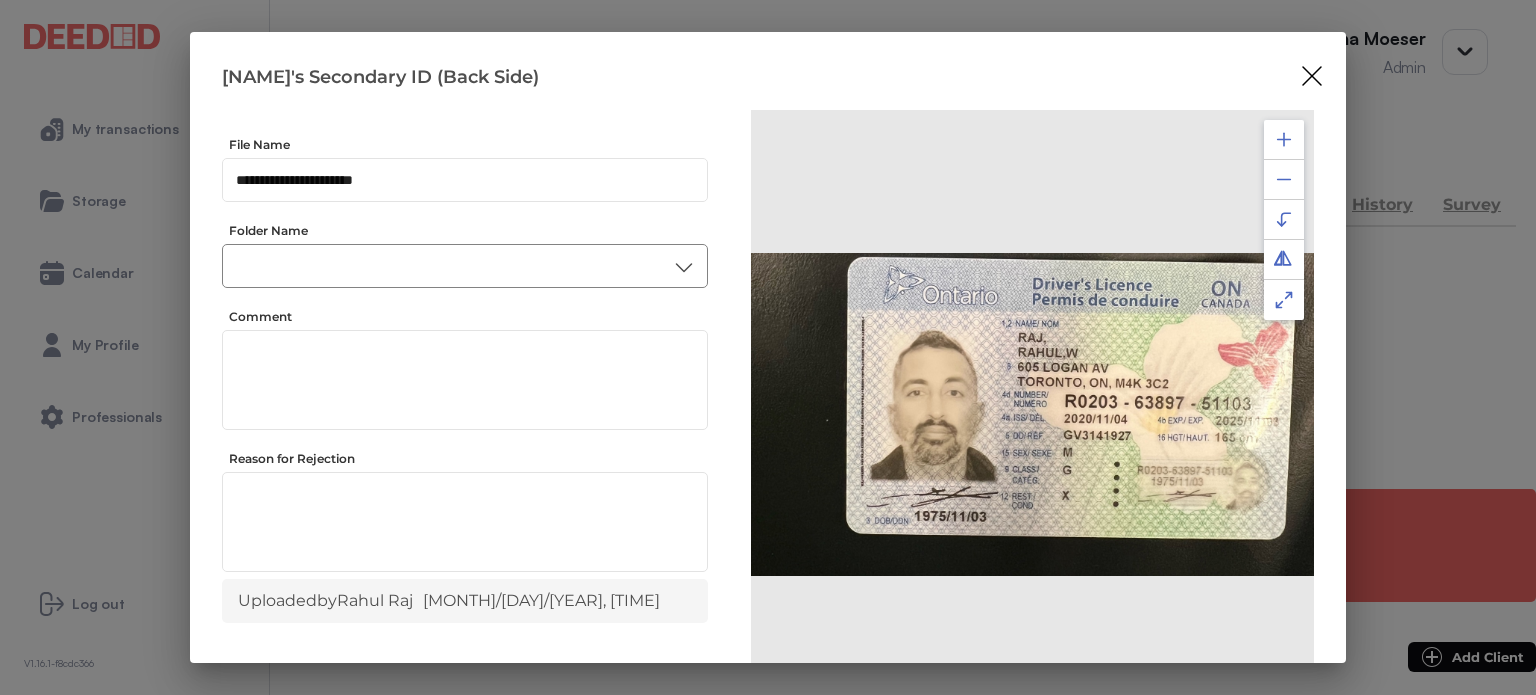 click on "​" at bounding box center (465, 266) 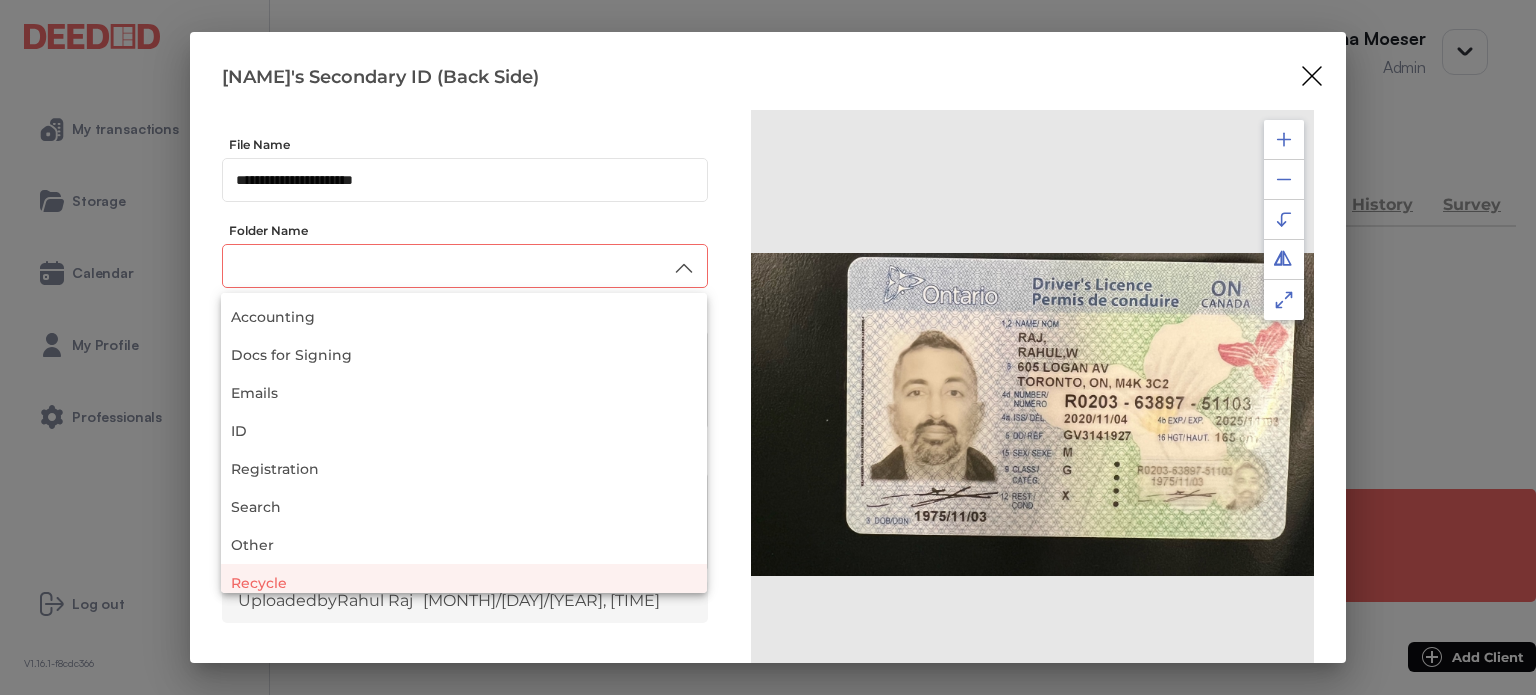 click on "Recycle" at bounding box center [464, 583] 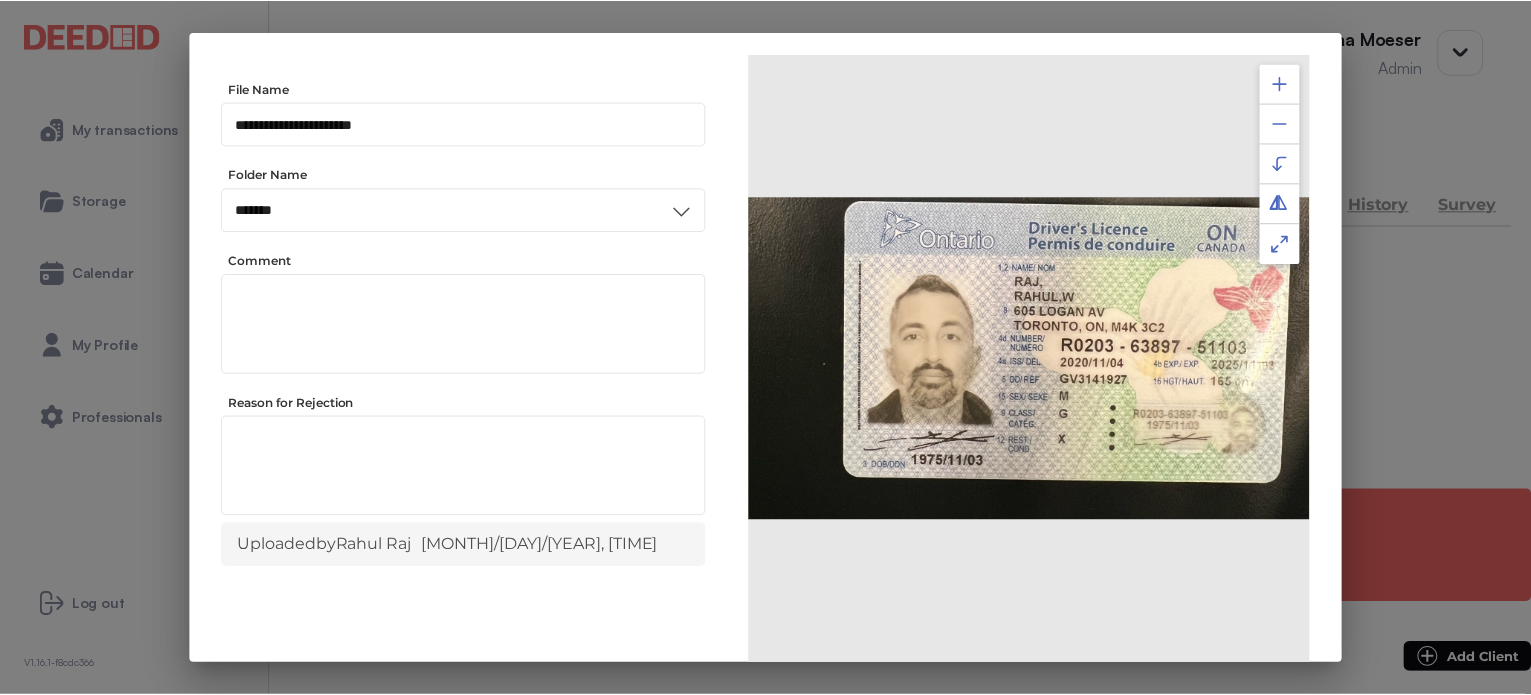scroll, scrollTop: 156, scrollLeft: 0, axis: vertical 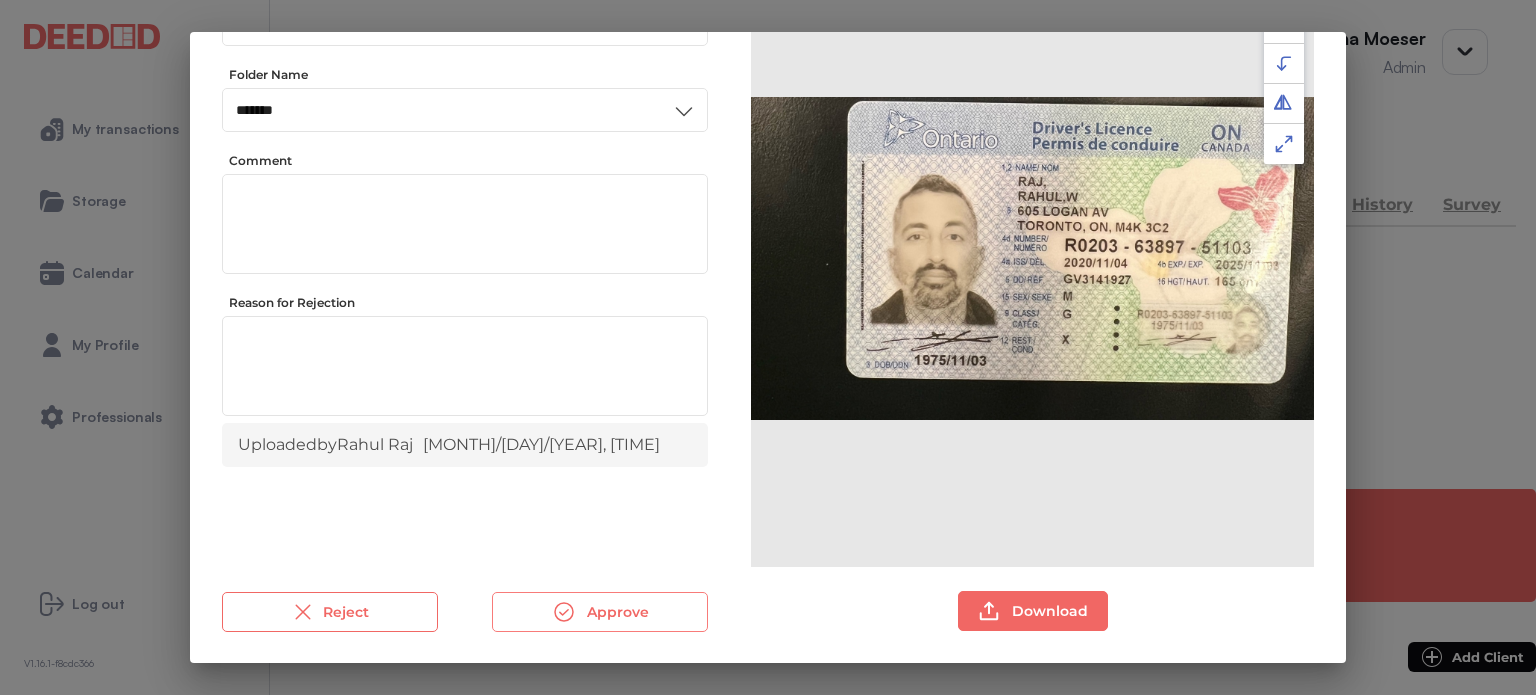 click on "Approve" at bounding box center (600, 612) 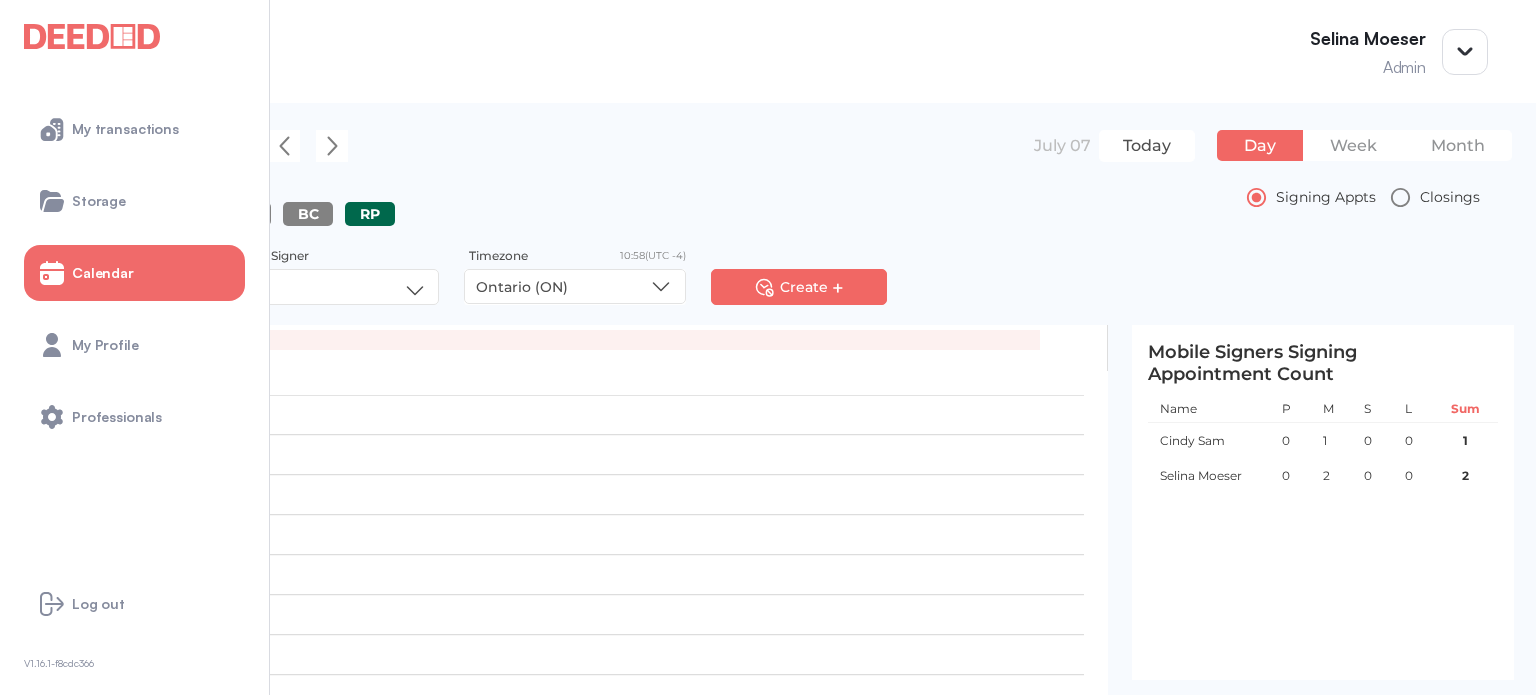 scroll, scrollTop: 0, scrollLeft: 0, axis: both 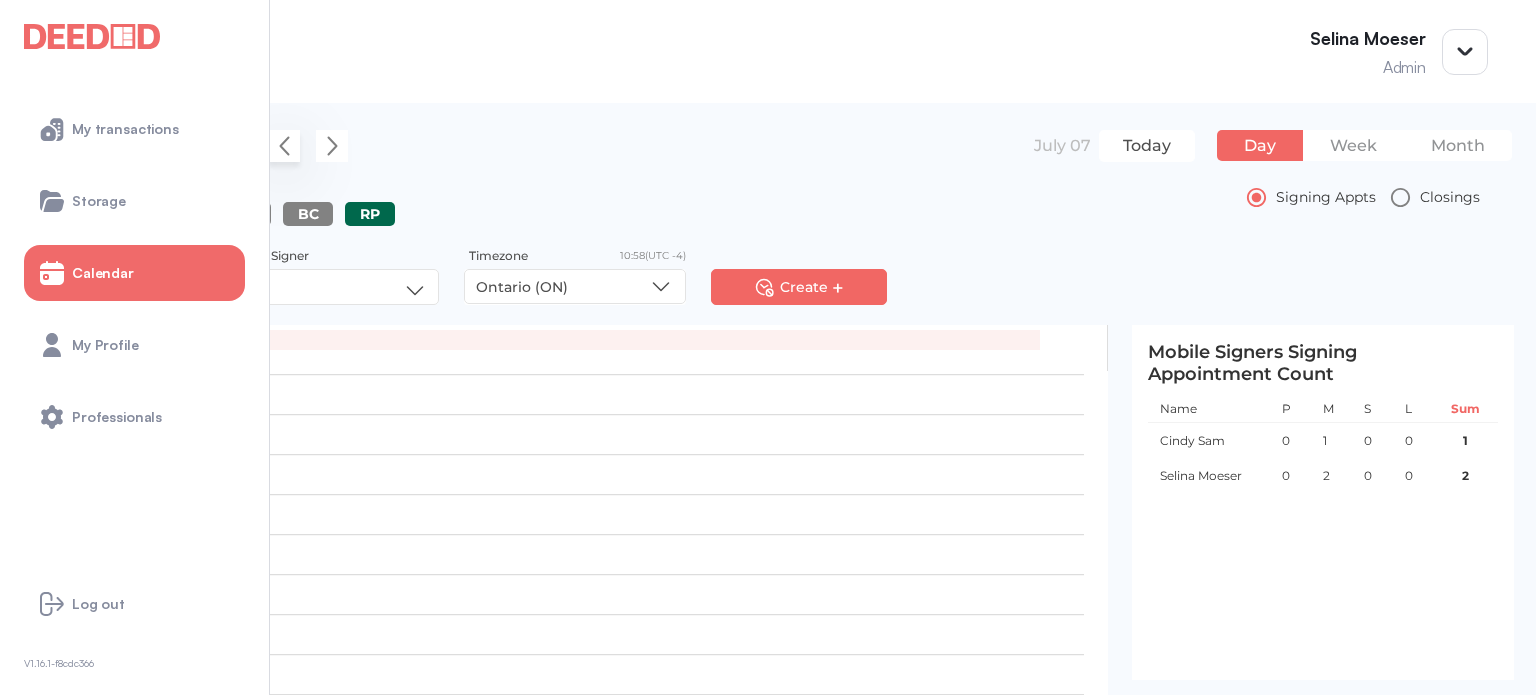 click at bounding box center (284, 146) 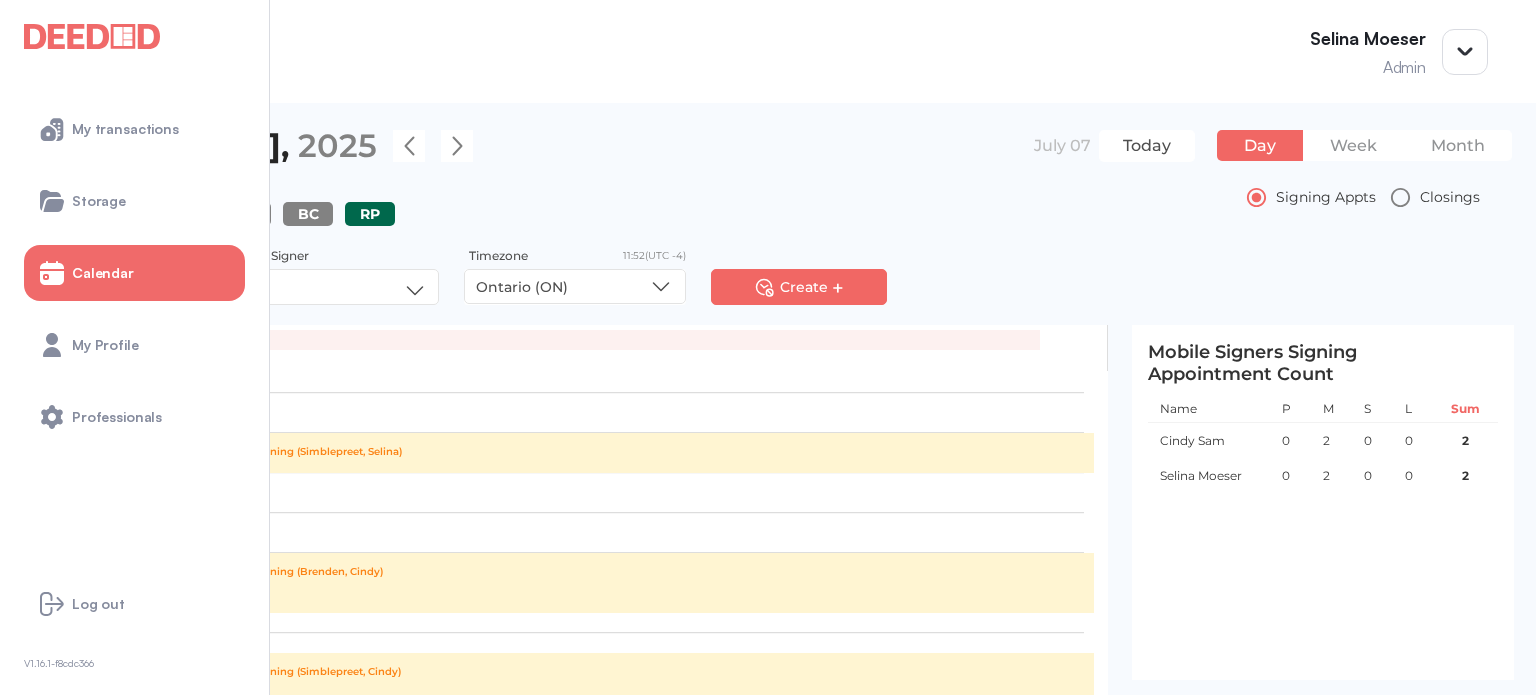 scroll, scrollTop: 799, scrollLeft: 0, axis: vertical 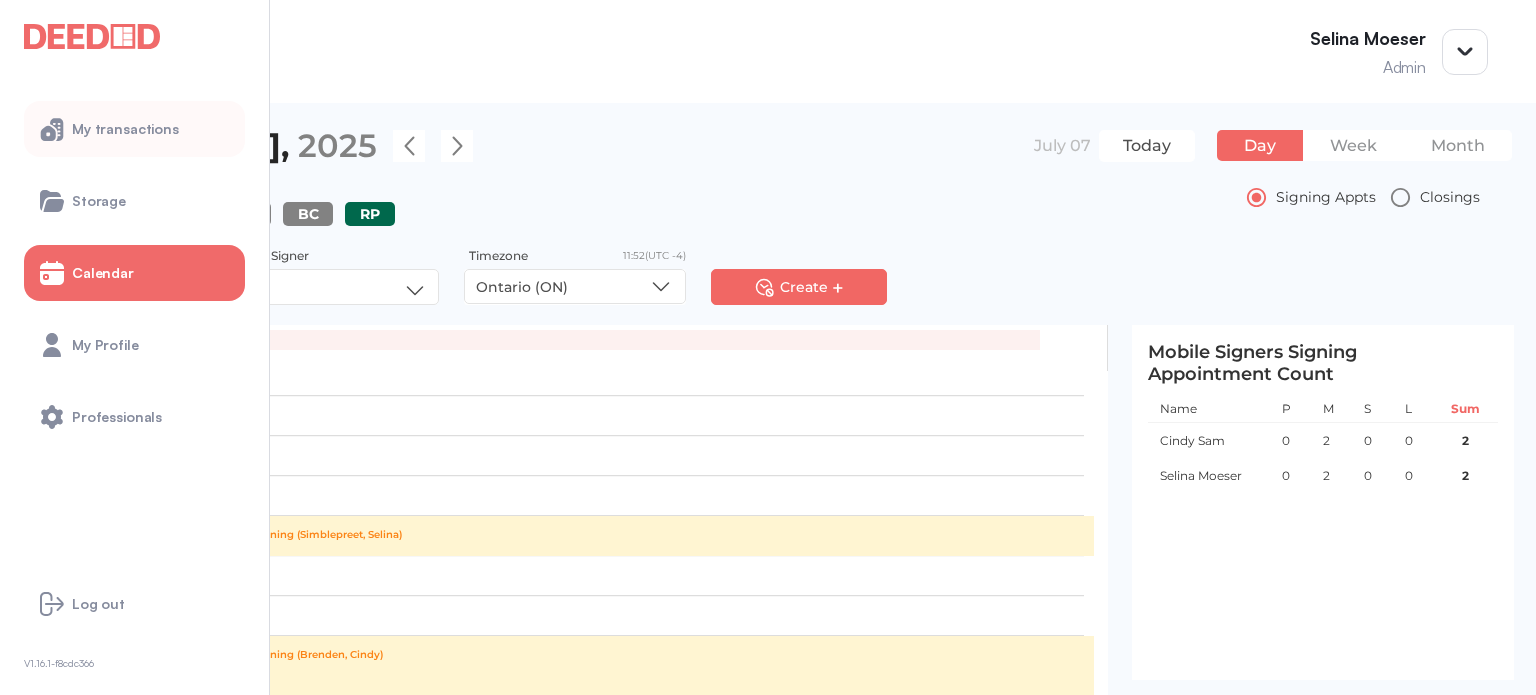 click on "My transactions" at bounding box center (125, 129) 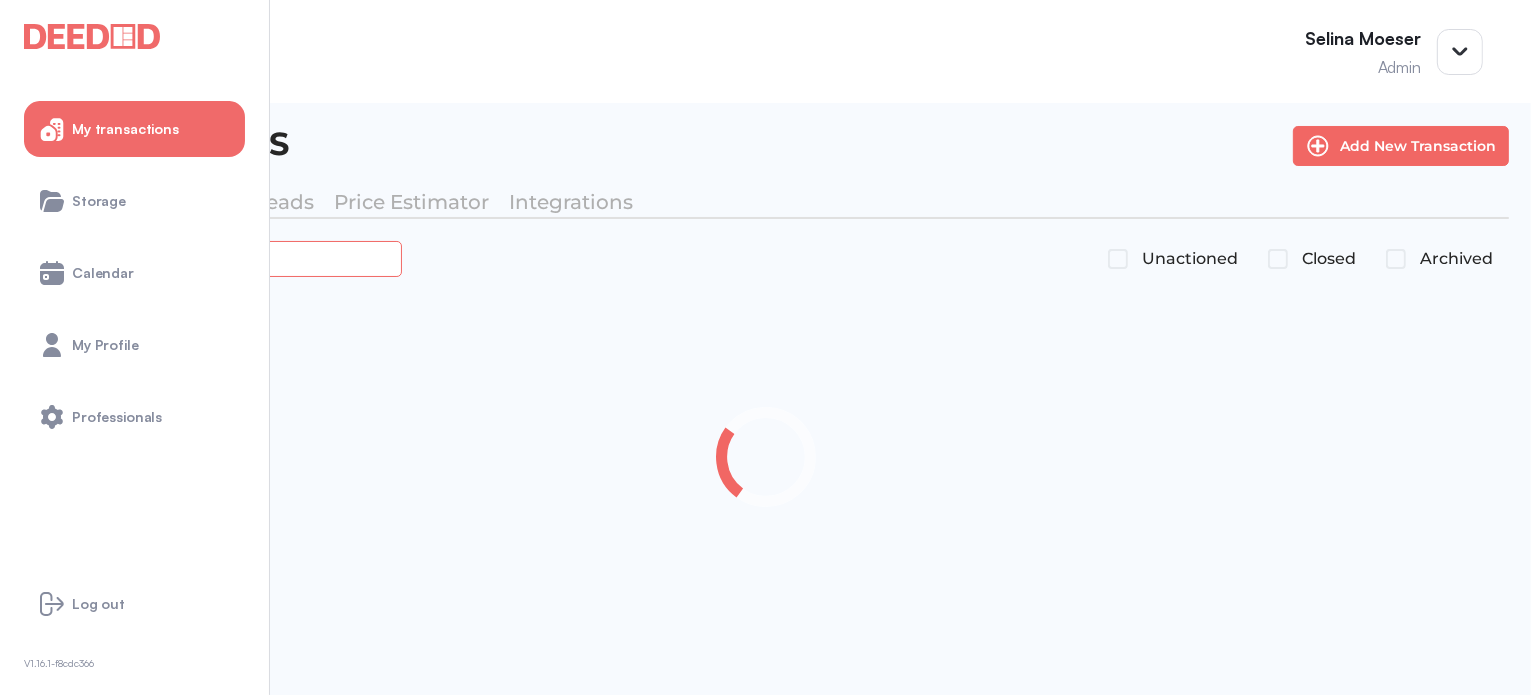 click at bounding box center (224, 258) 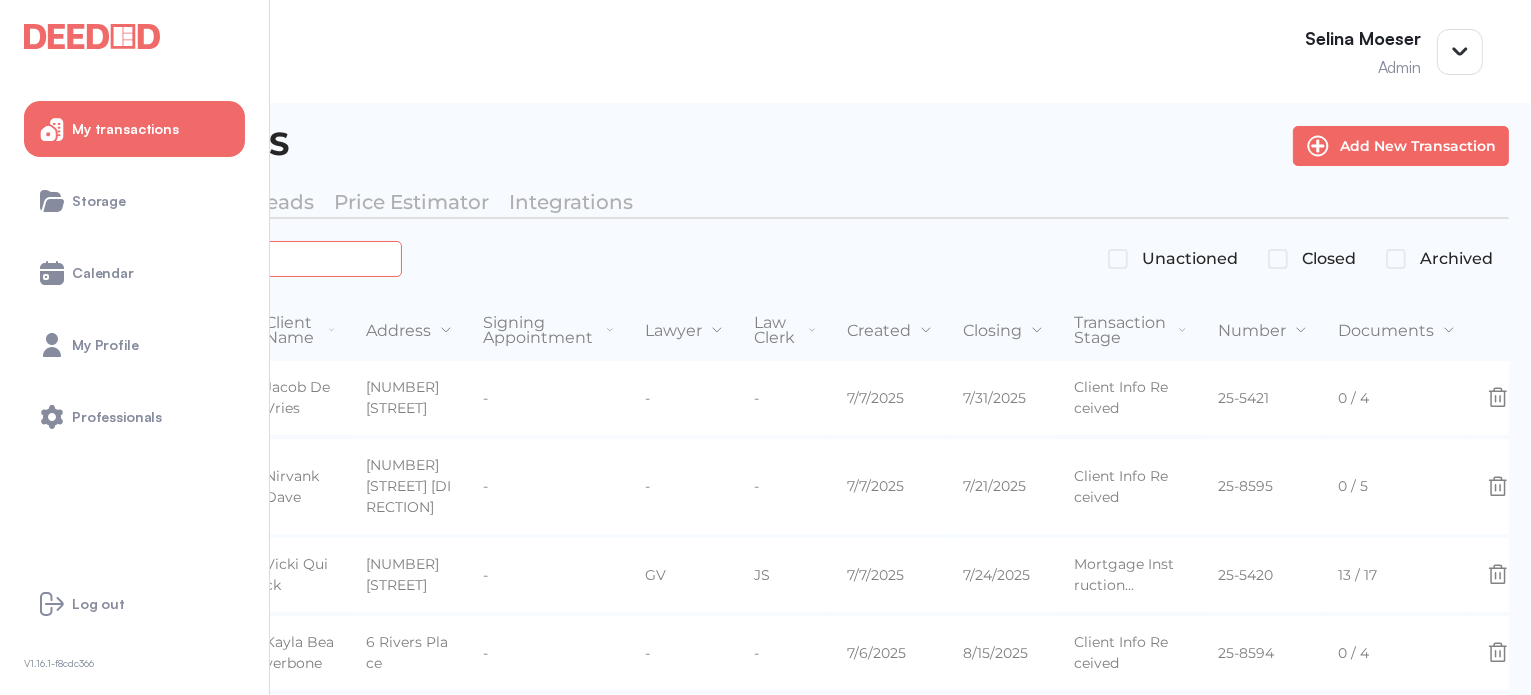 click at bounding box center (224, 258) 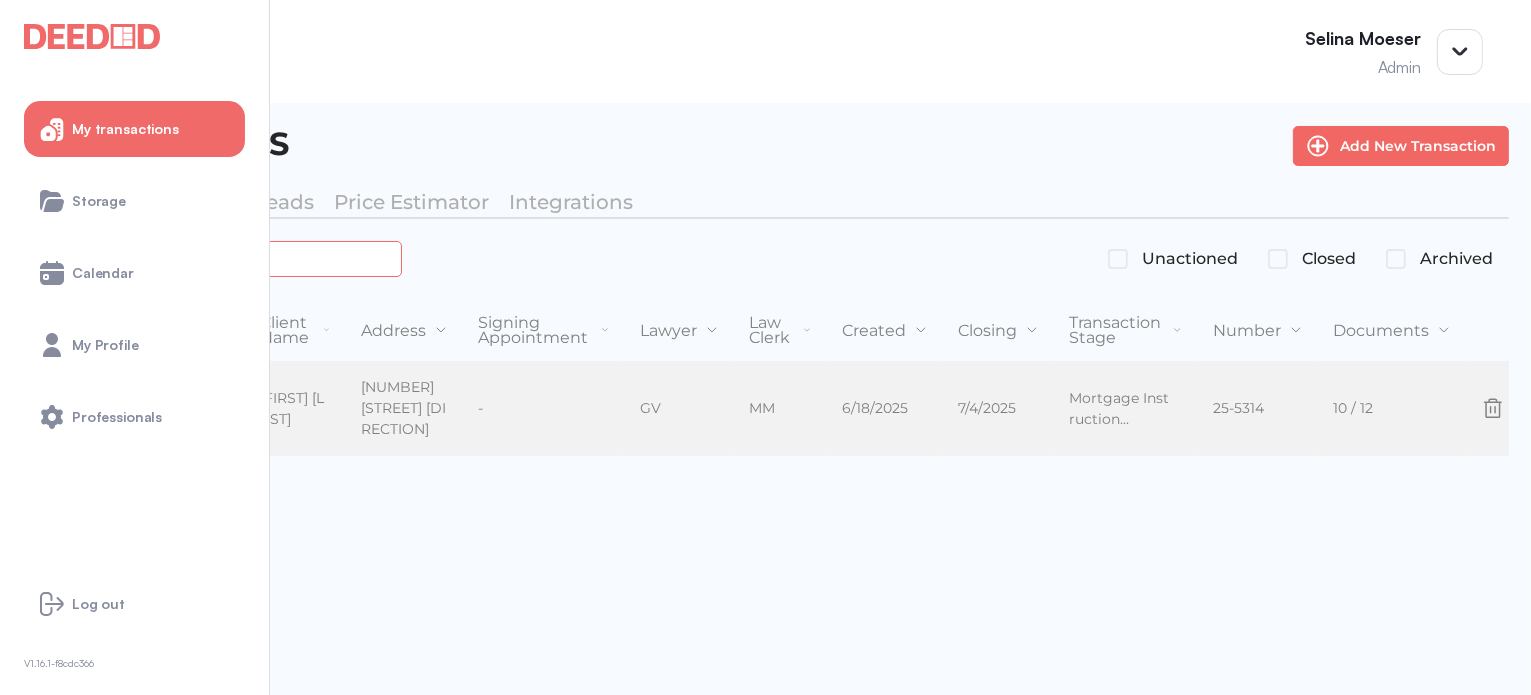 type on "*******" 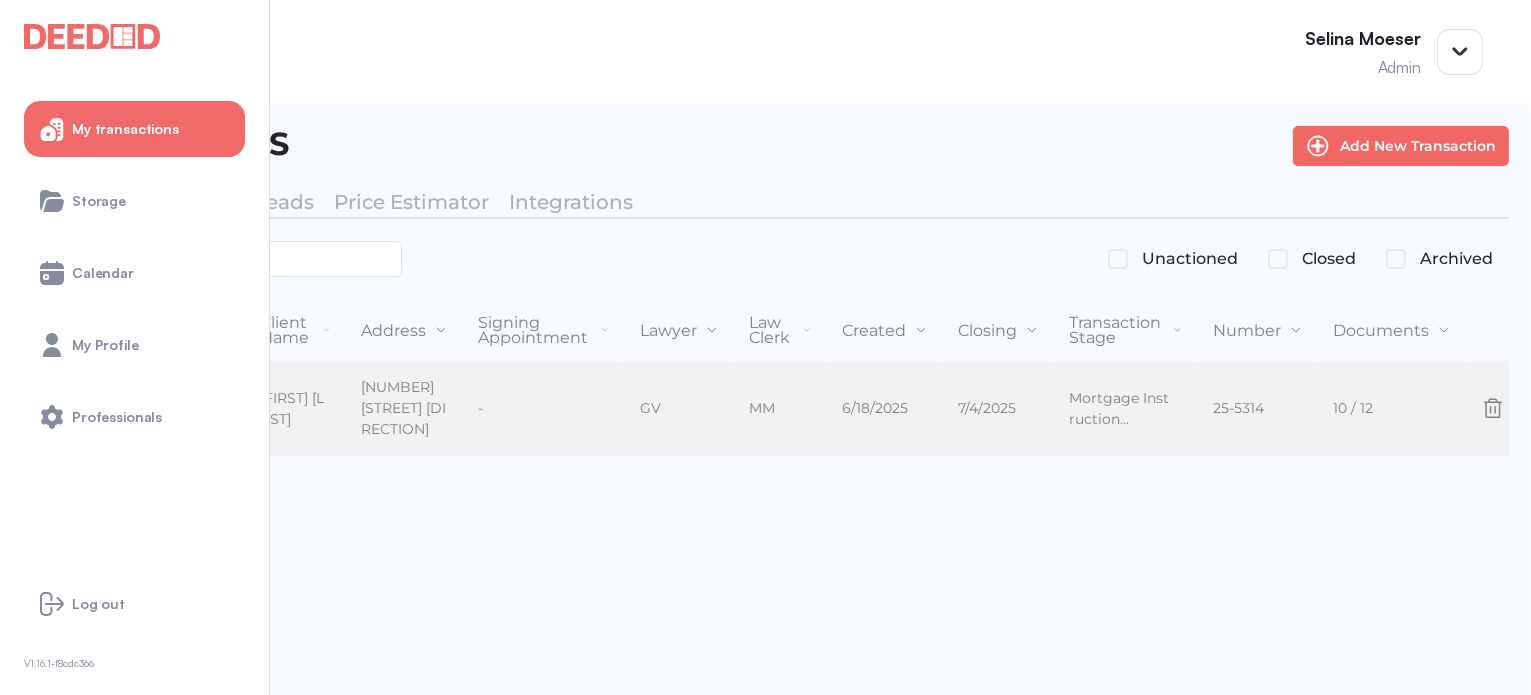 click on "Mortgage" at bounding box center [72, 409] 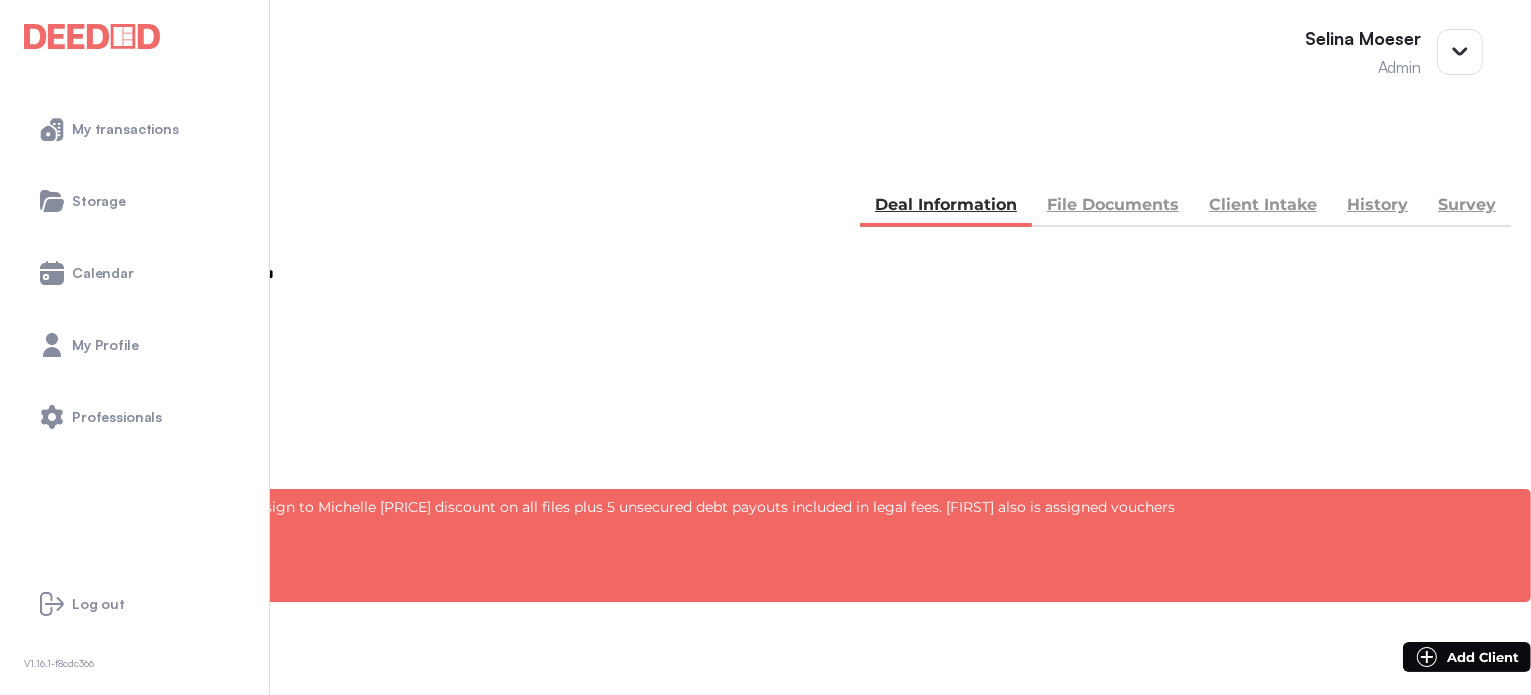 click on "File Documents" at bounding box center (1113, 207) 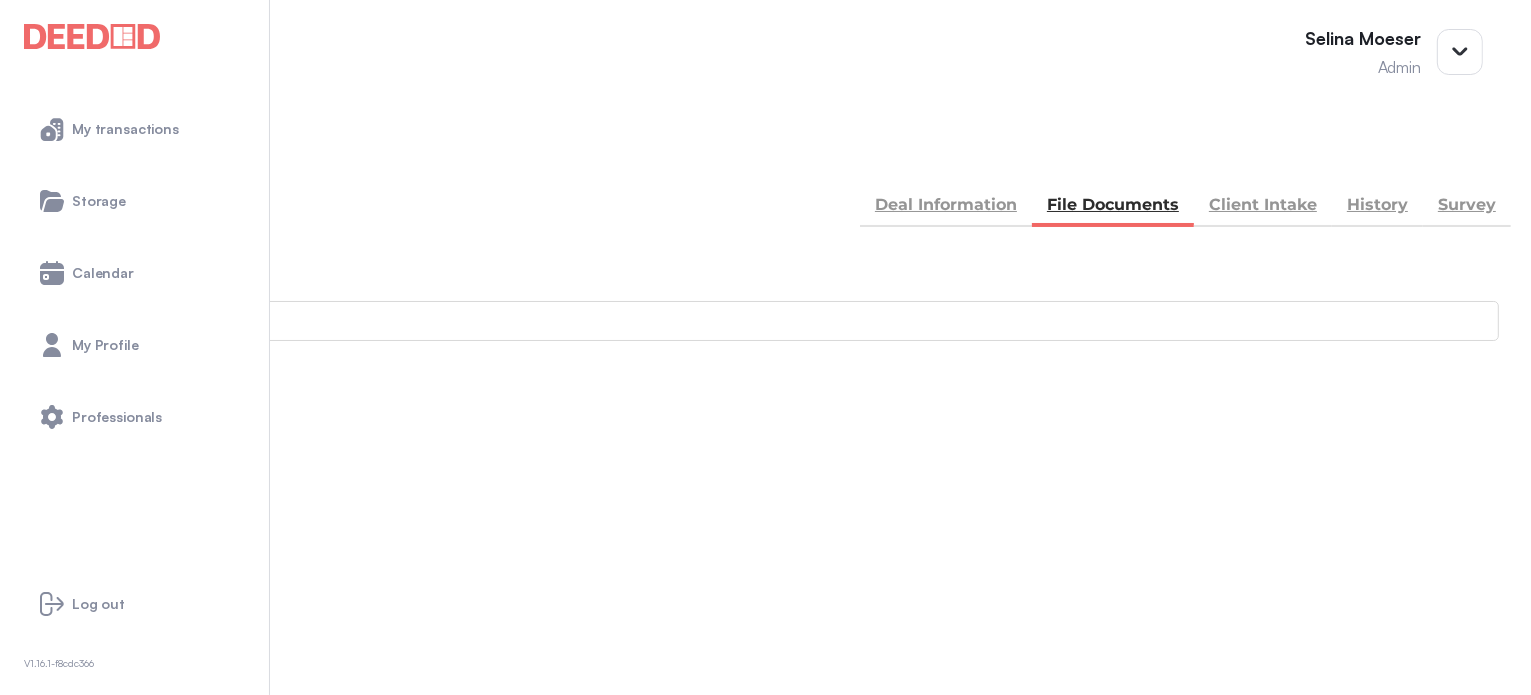 click on "See In Workdocs" at bounding box center (80, 525) 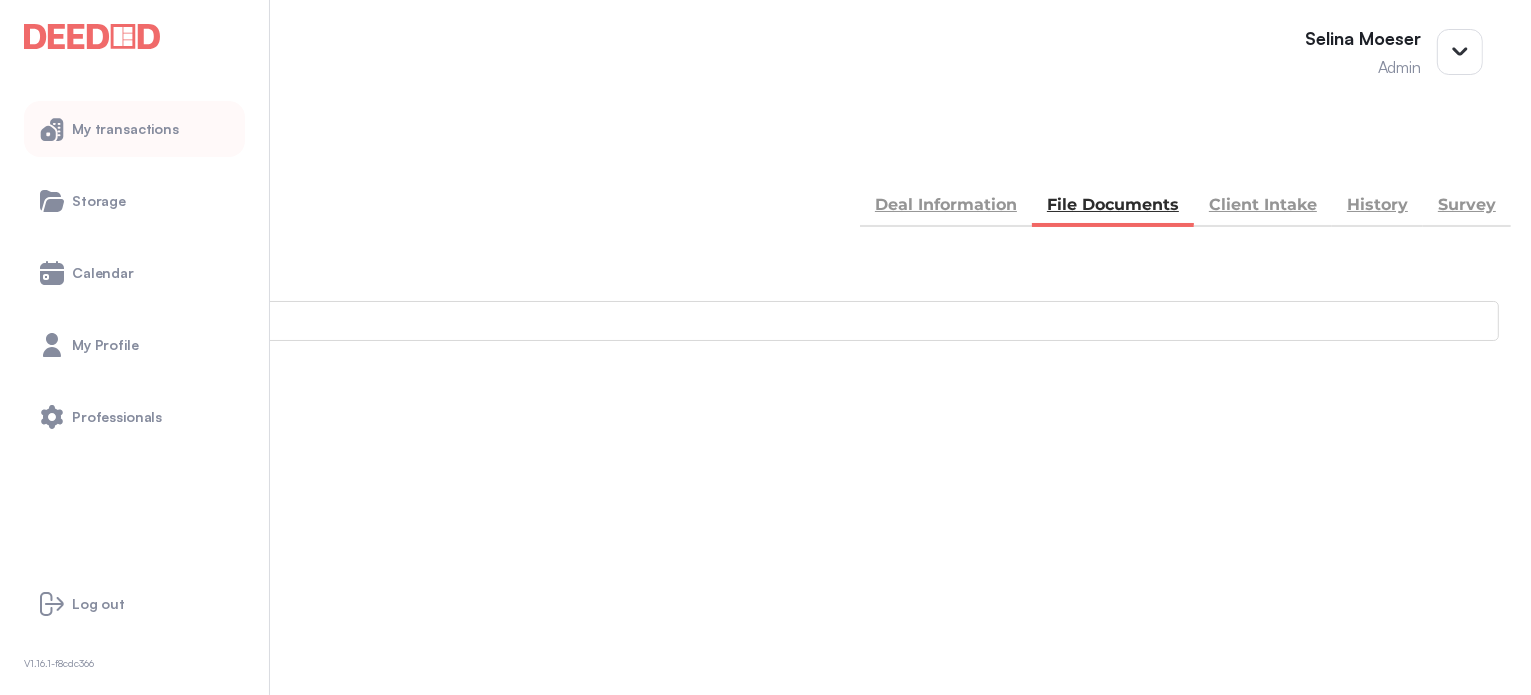 click on "My transactions" at bounding box center [125, 129] 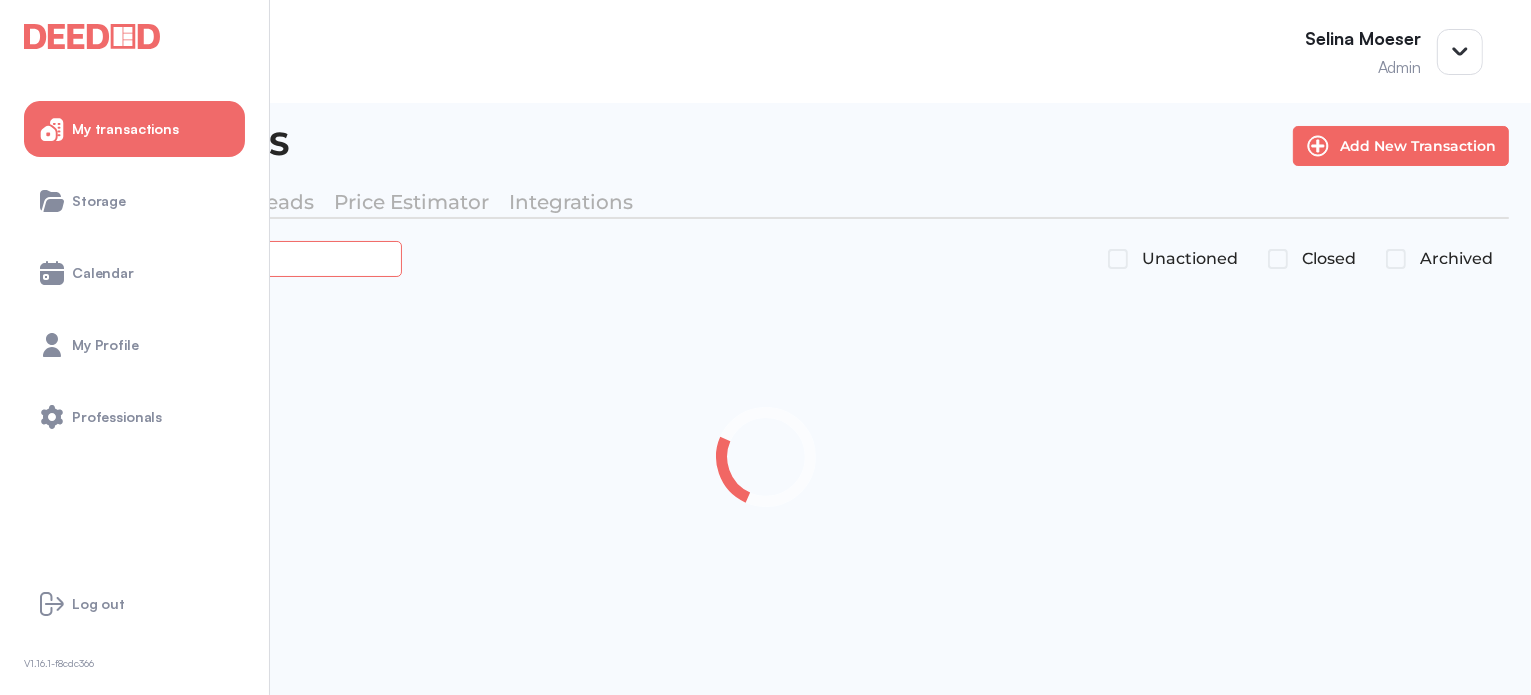 click at bounding box center (224, 258) 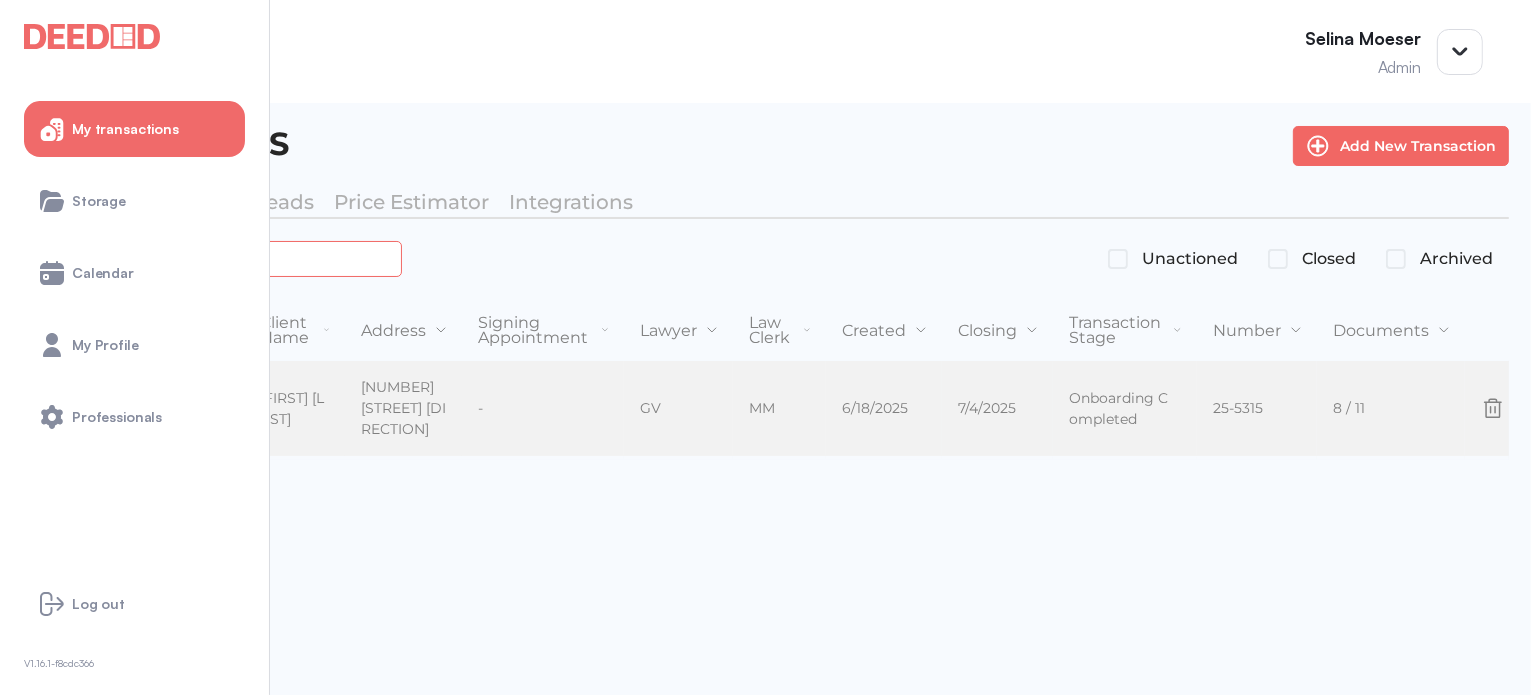 type on "*******" 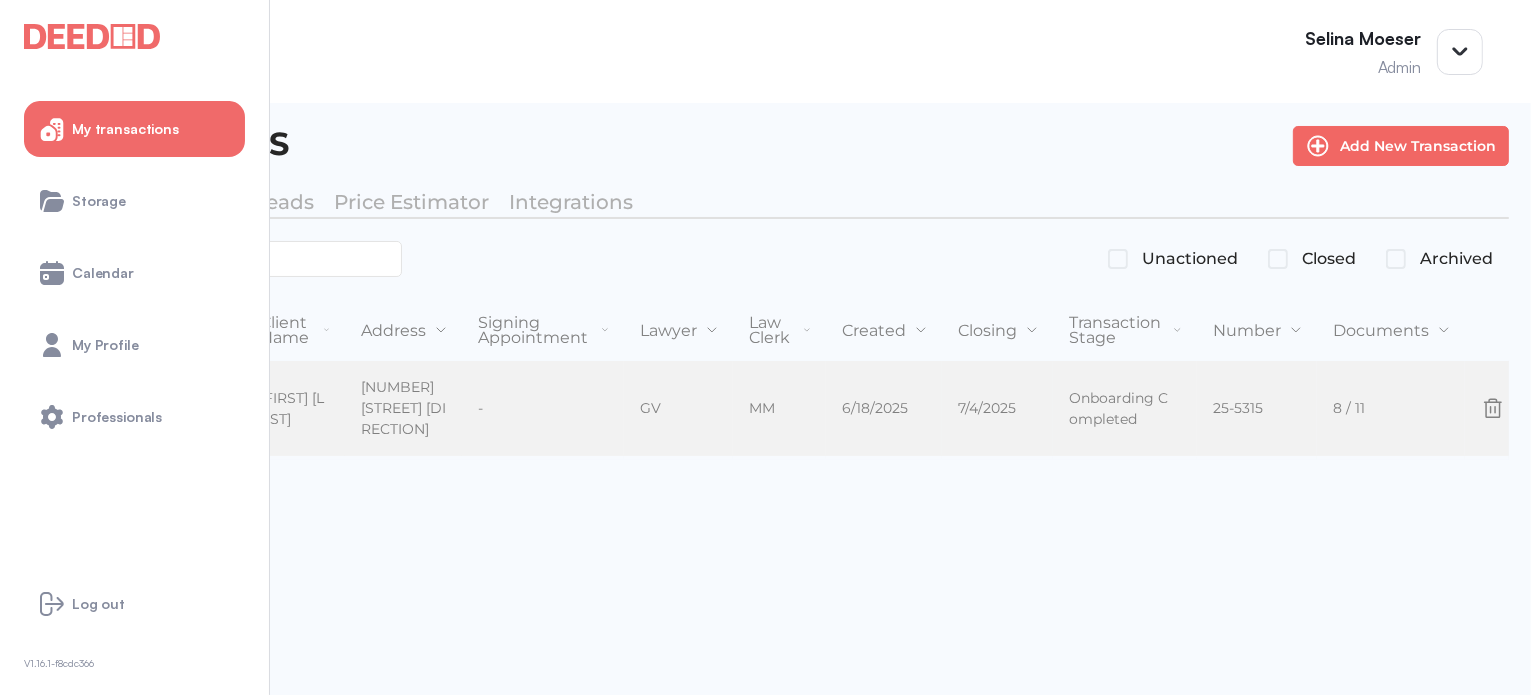 click on "Mortgage" at bounding box center [72, 409] 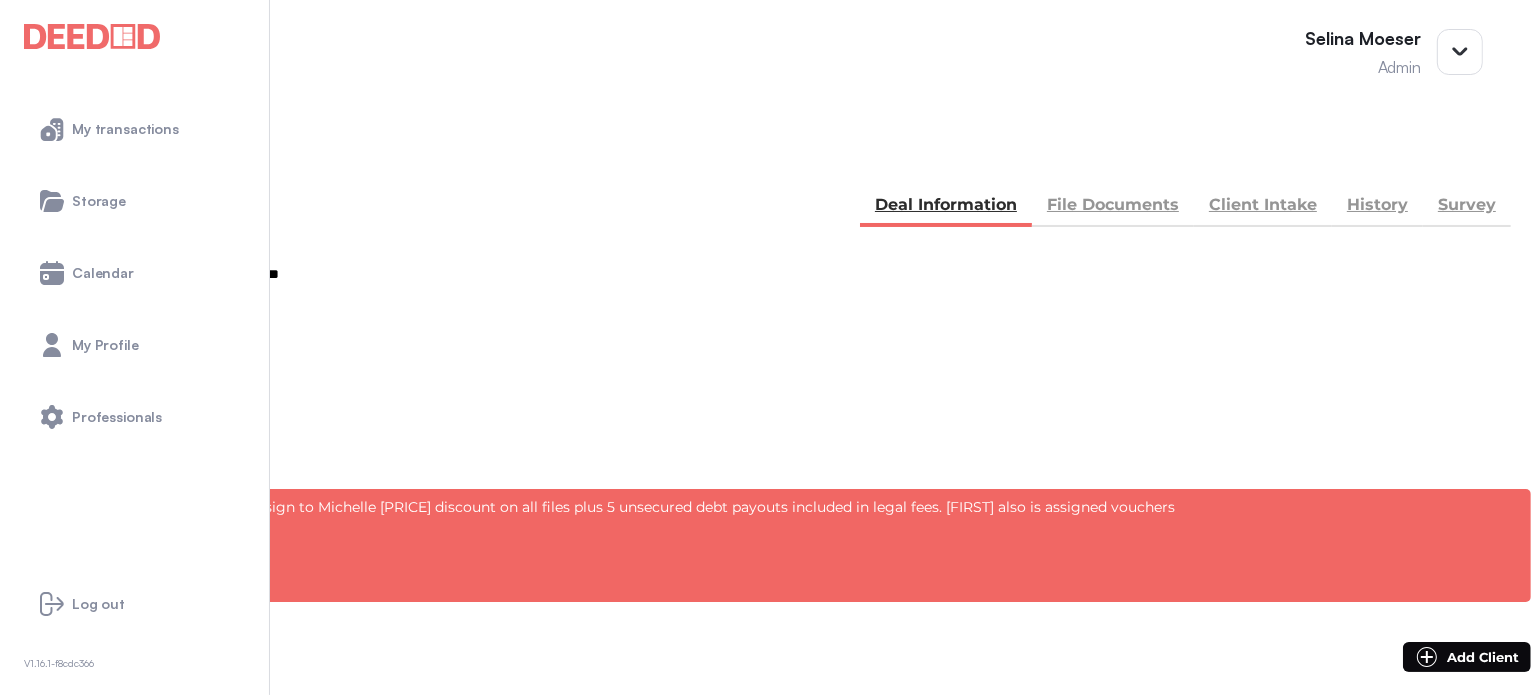 click on "File Documents" at bounding box center (1113, 207) 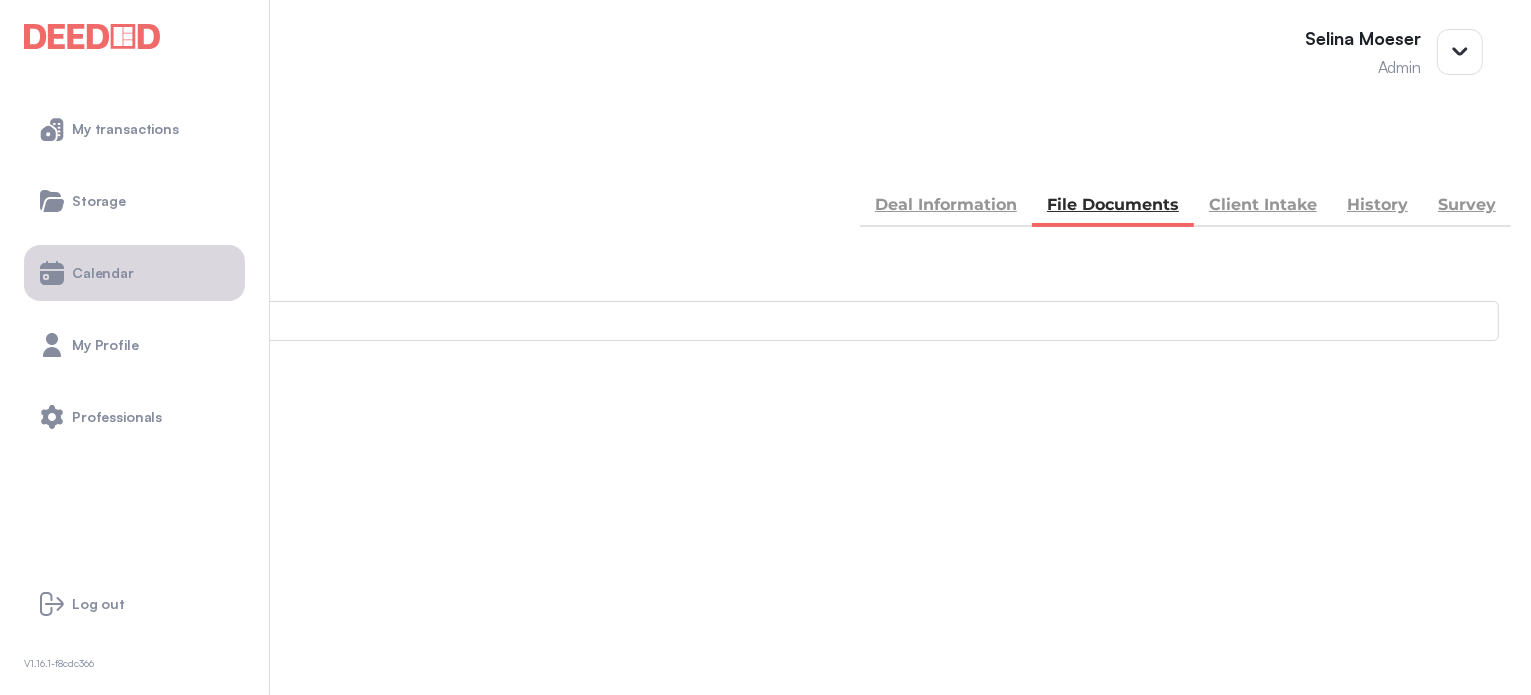 click on "Calendar" at bounding box center (103, 273) 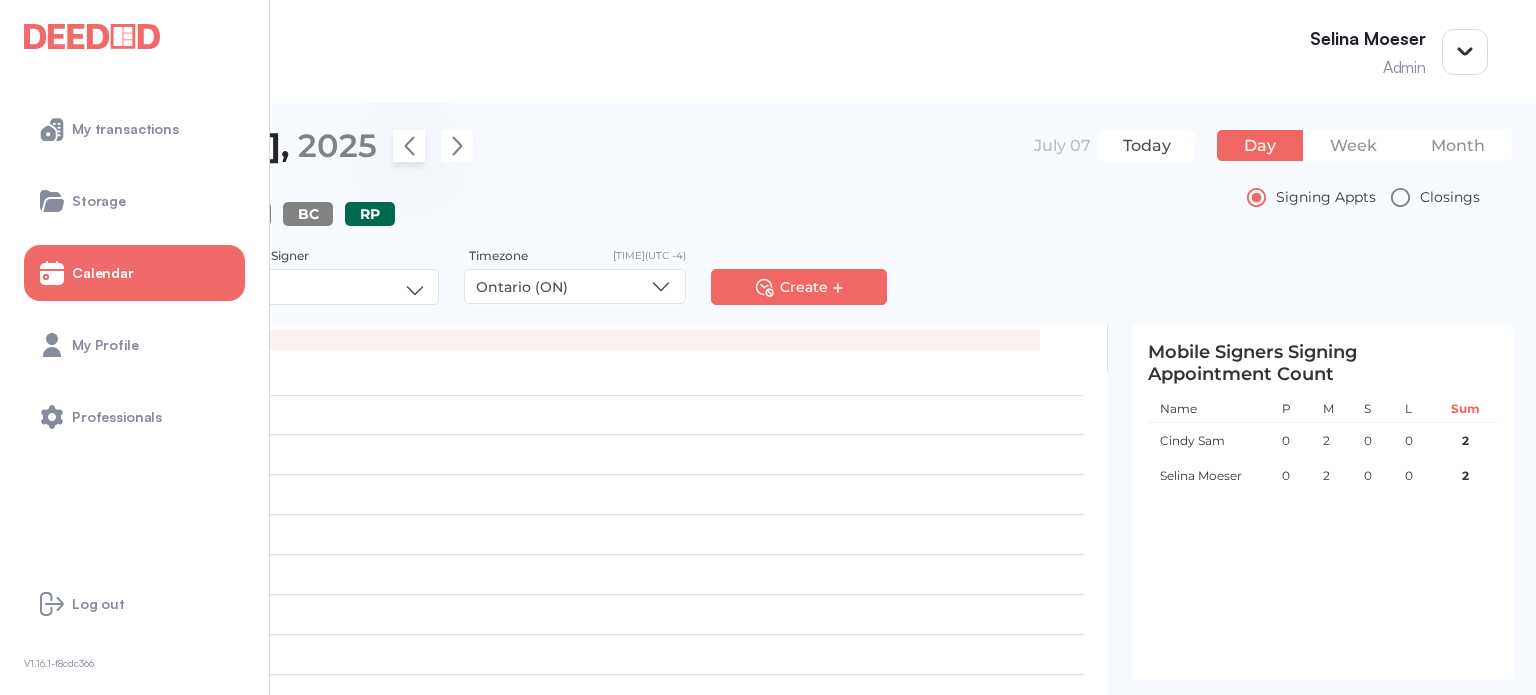 click at bounding box center [409, 146] 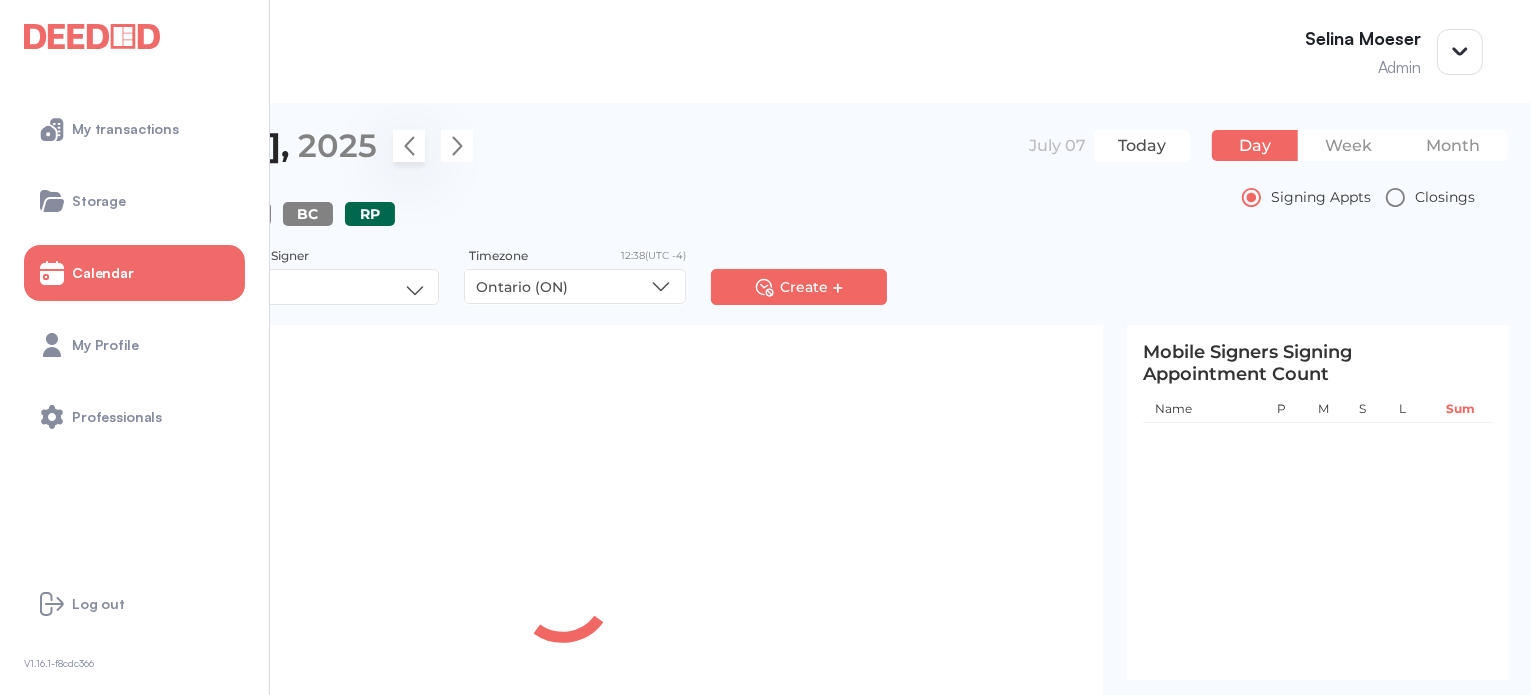 click at bounding box center [409, 146] 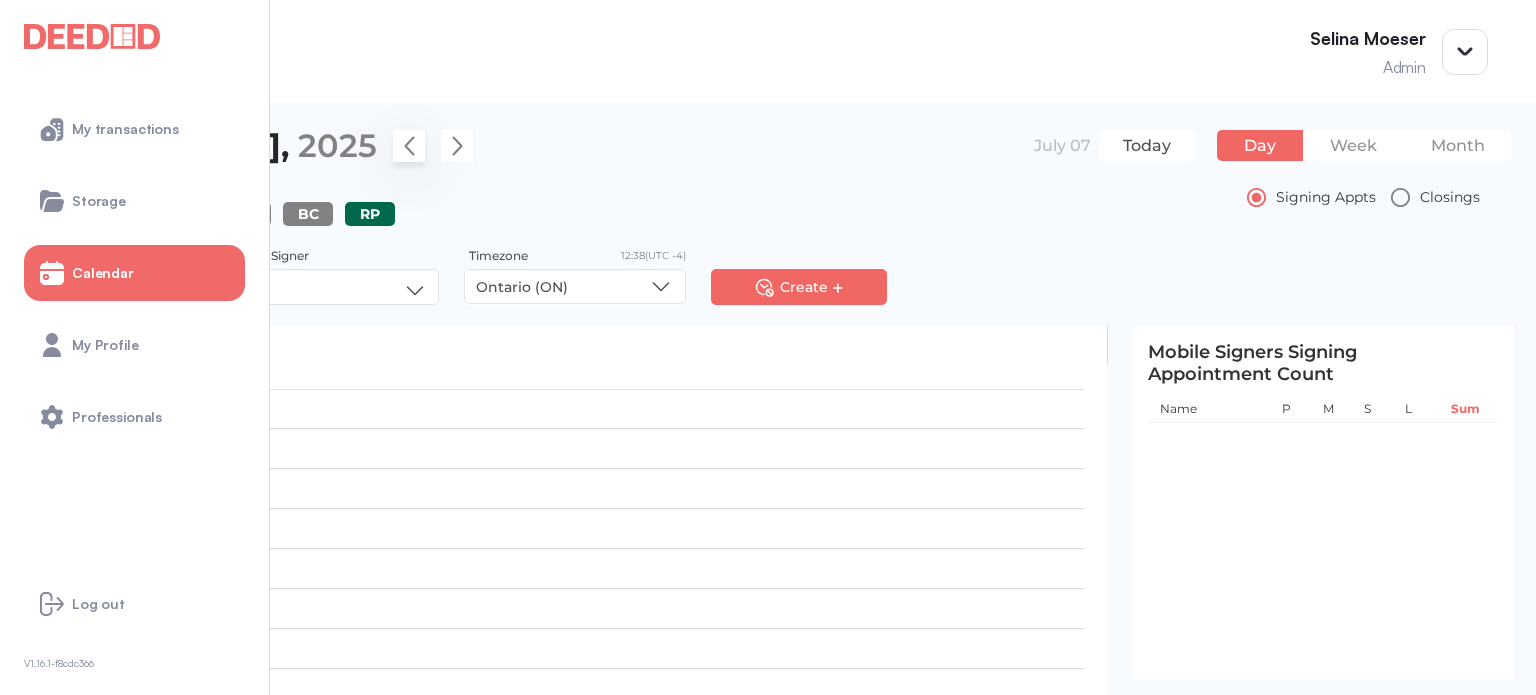 click at bounding box center (409, 146) 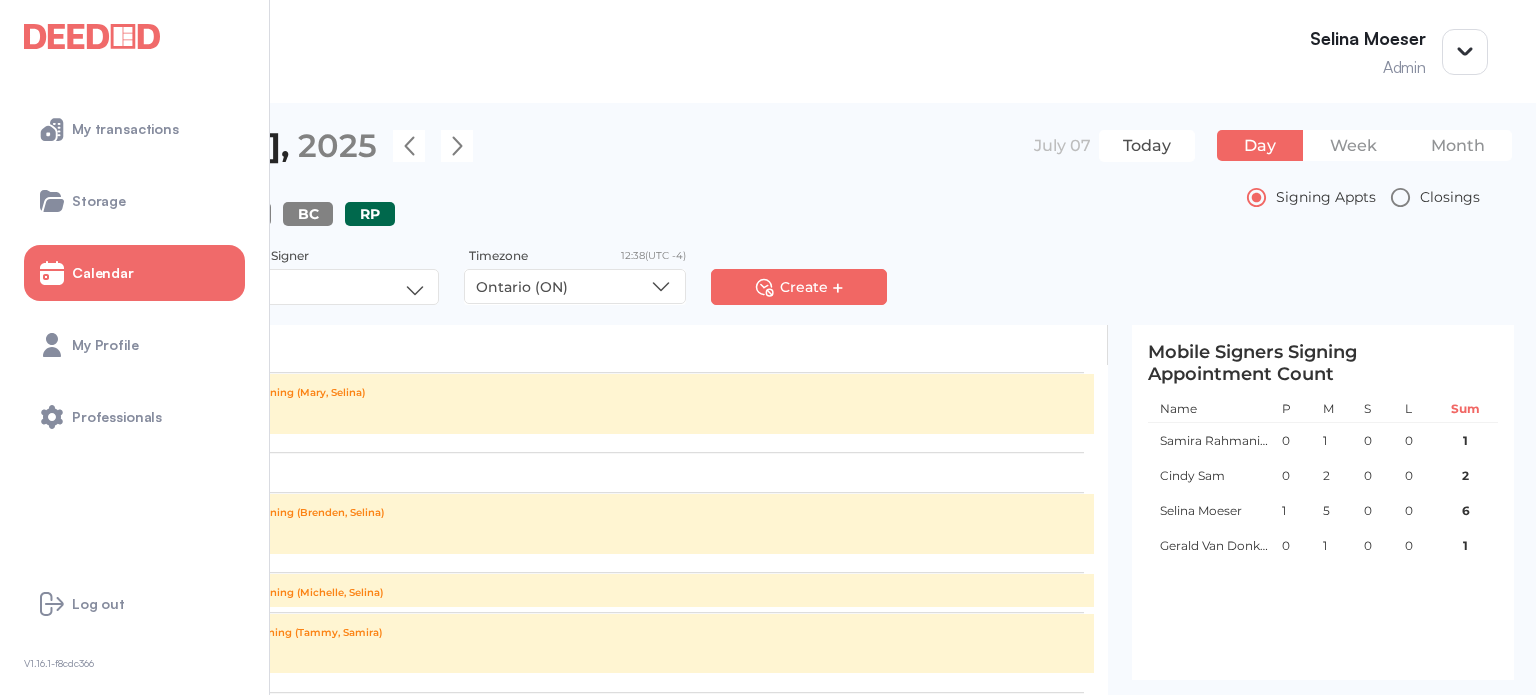 scroll, scrollTop: 500, scrollLeft: 0, axis: vertical 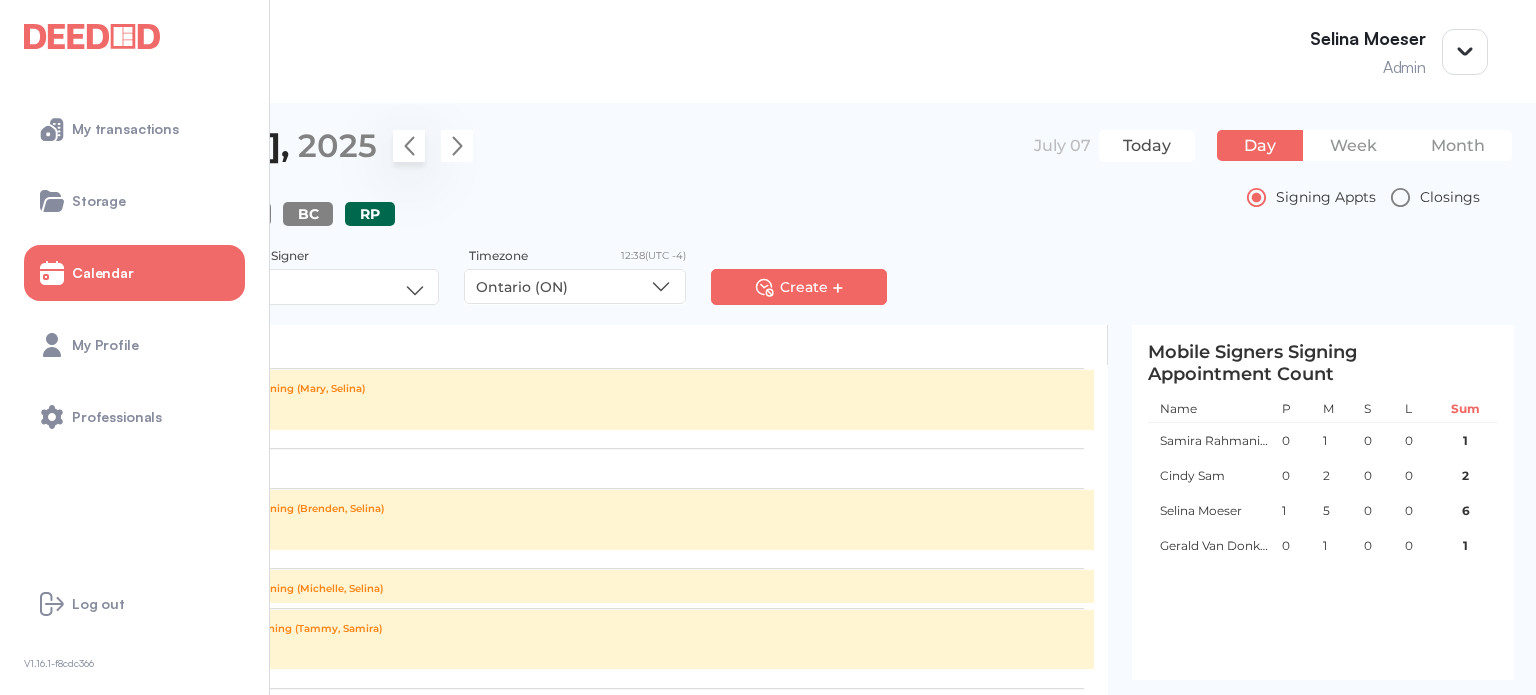 click at bounding box center (409, 146) 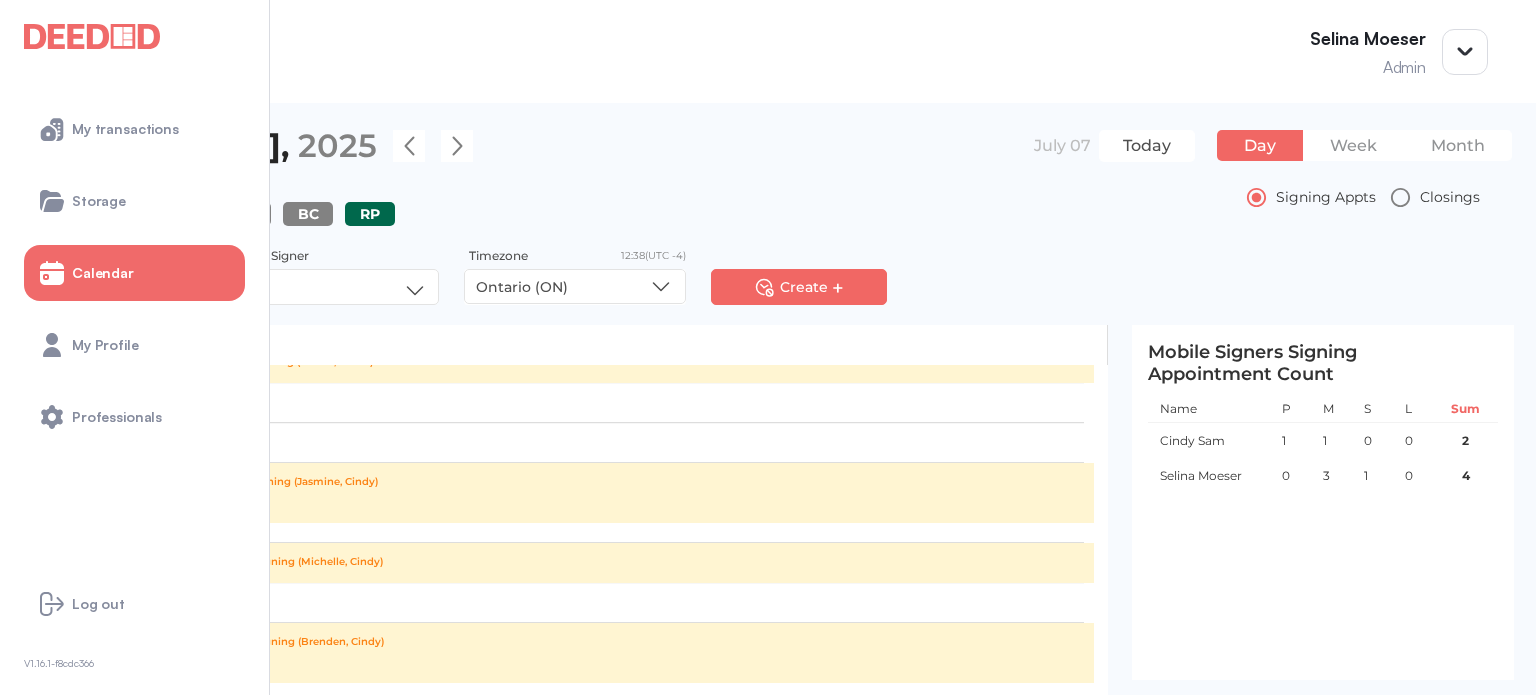 scroll, scrollTop: 992, scrollLeft: 0, axis: vertical 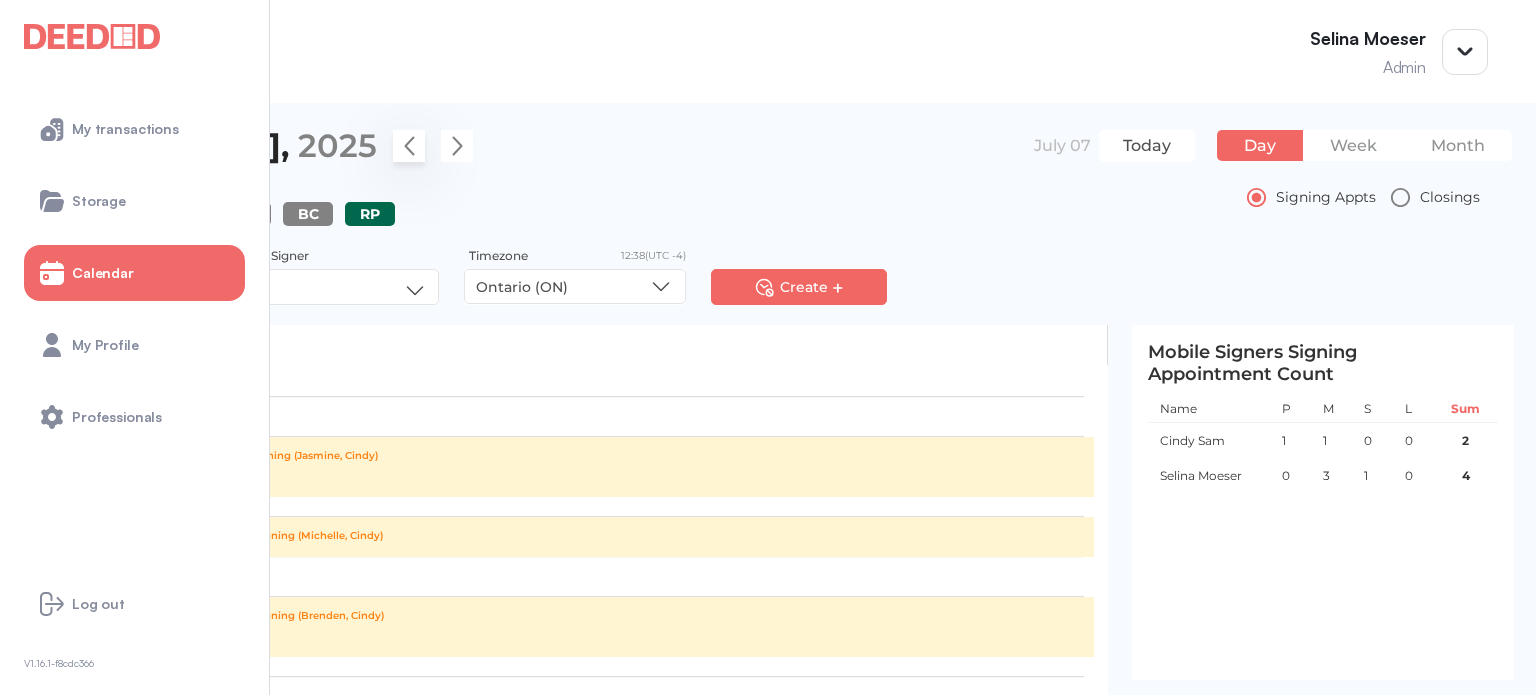 click at bounding box center [409, 146] 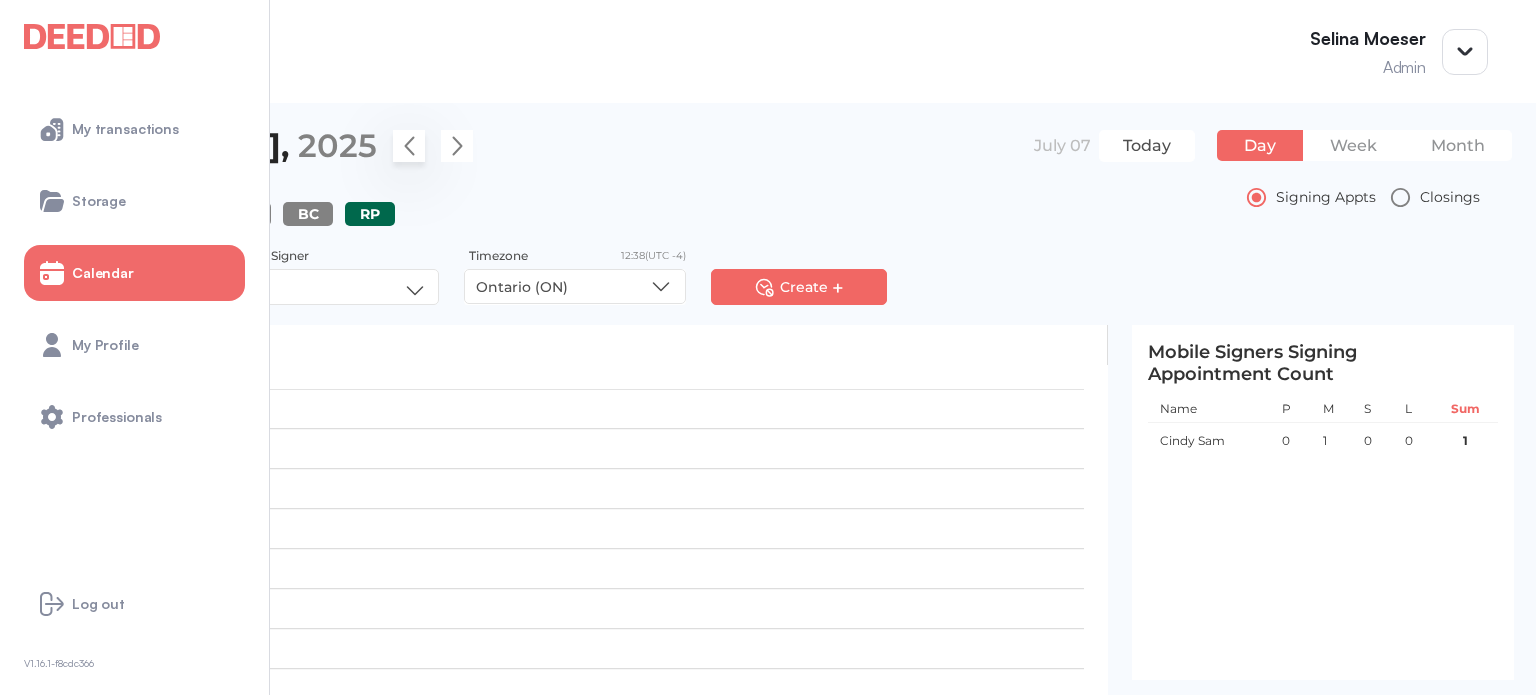 click at bounding box center [409, 146] 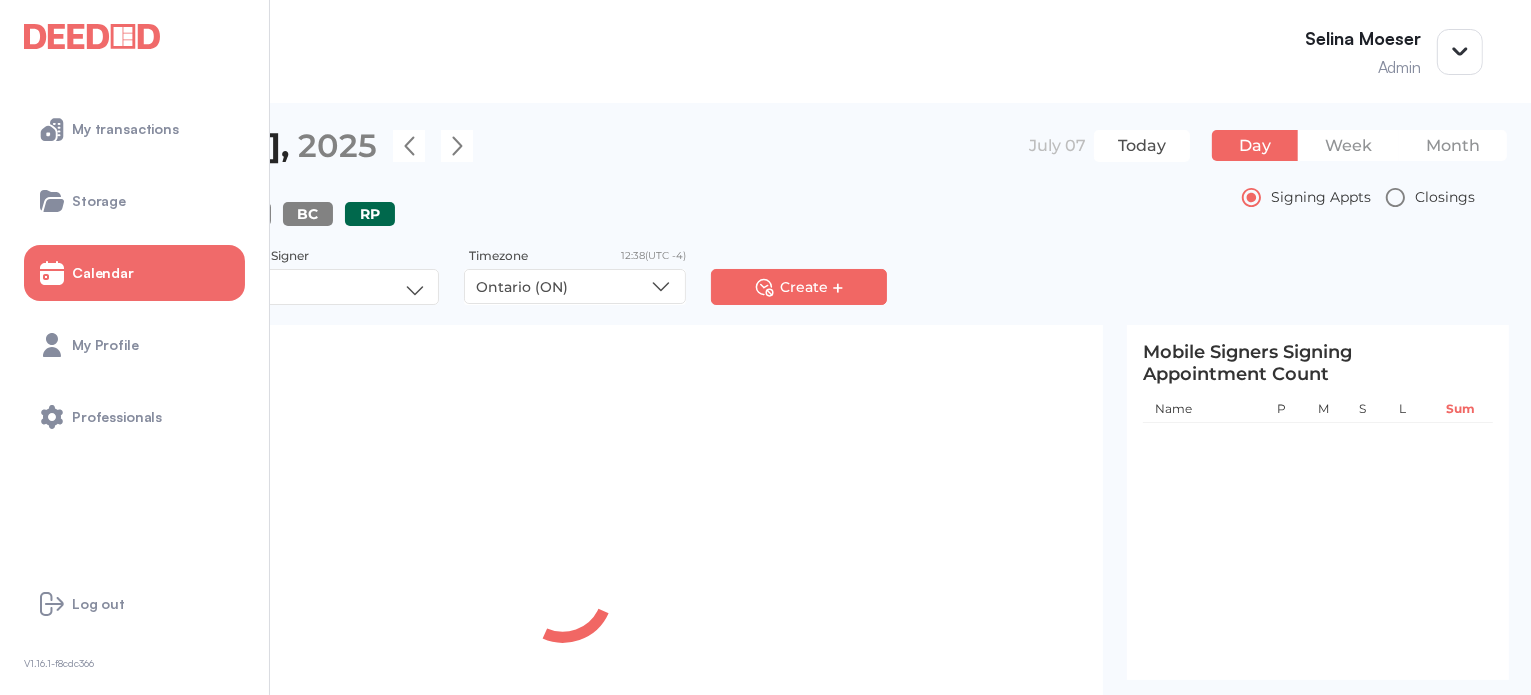 click at bounding box center [425, 146] 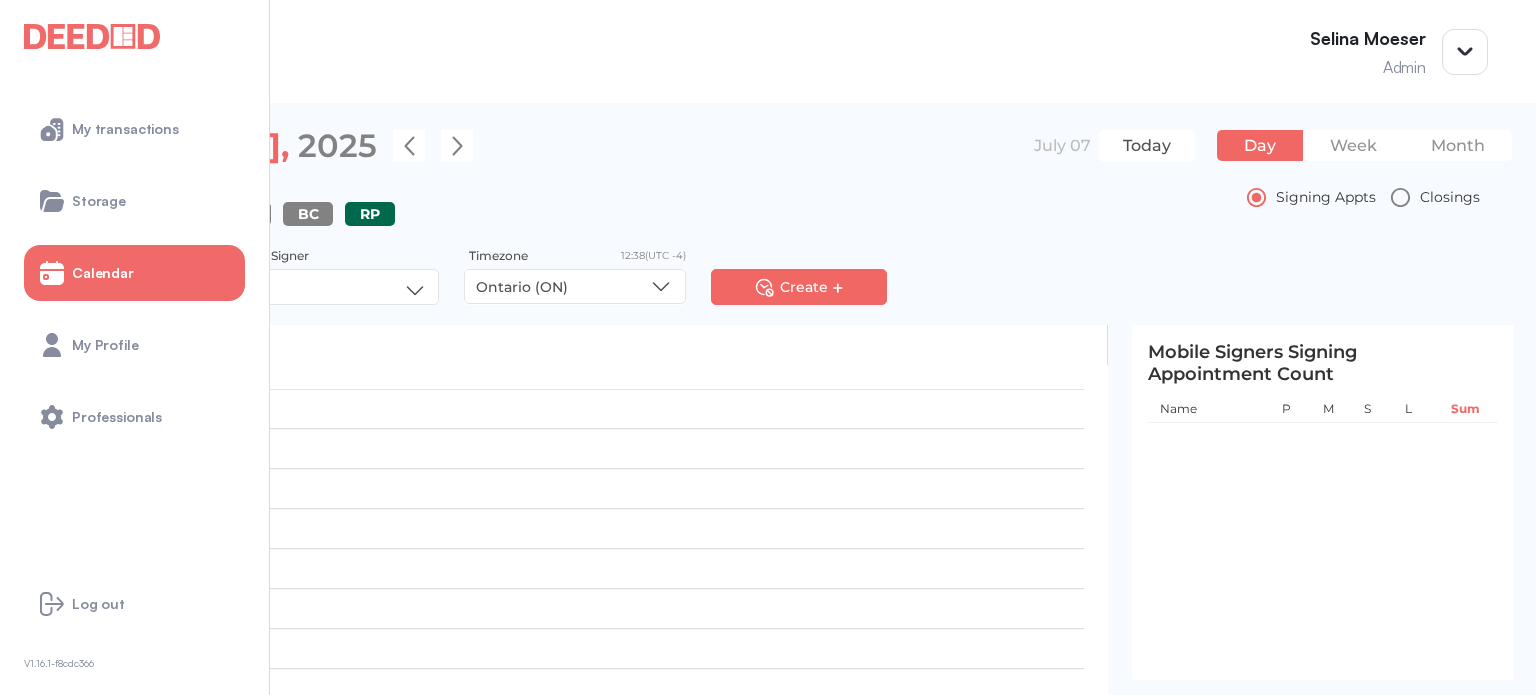 click at bounding box center (409, 146) 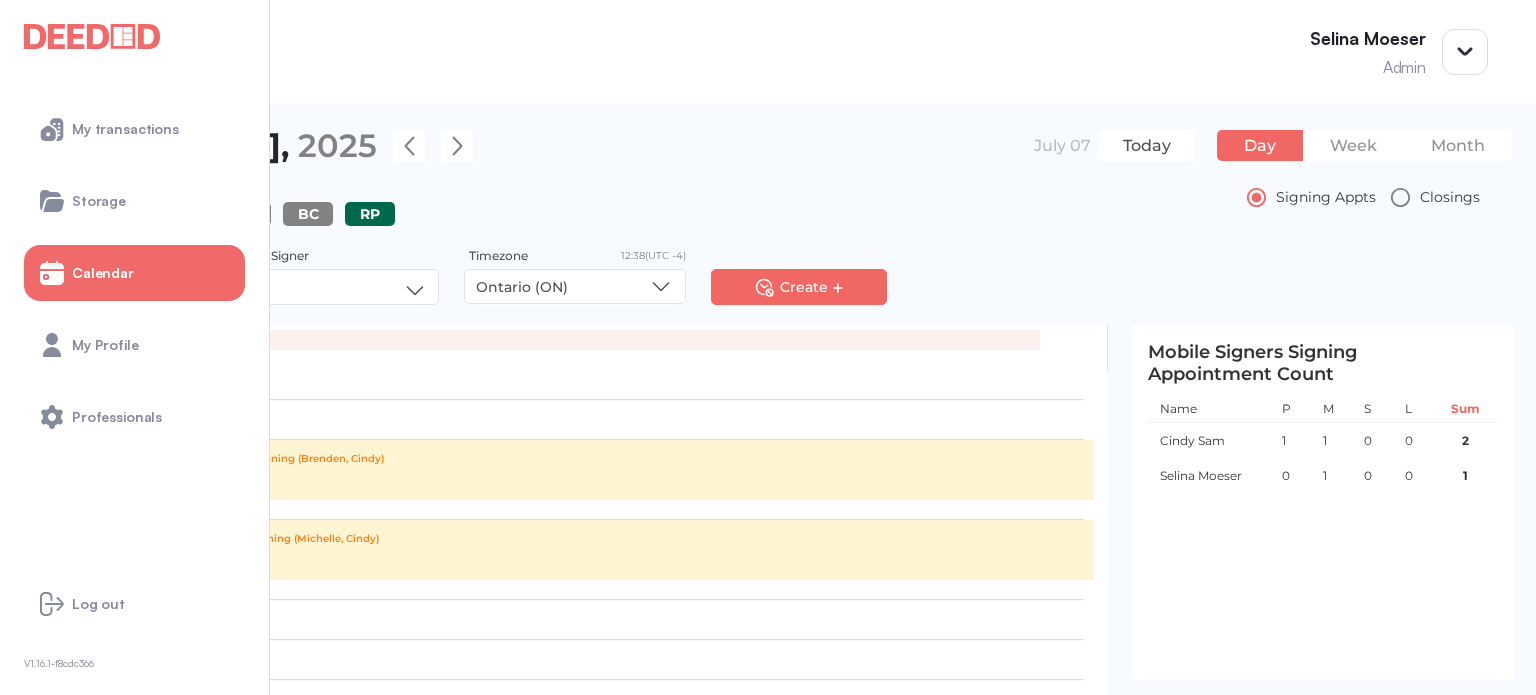 scroll, scrollTop: 998, scrollLeft: 0, axis: vertical 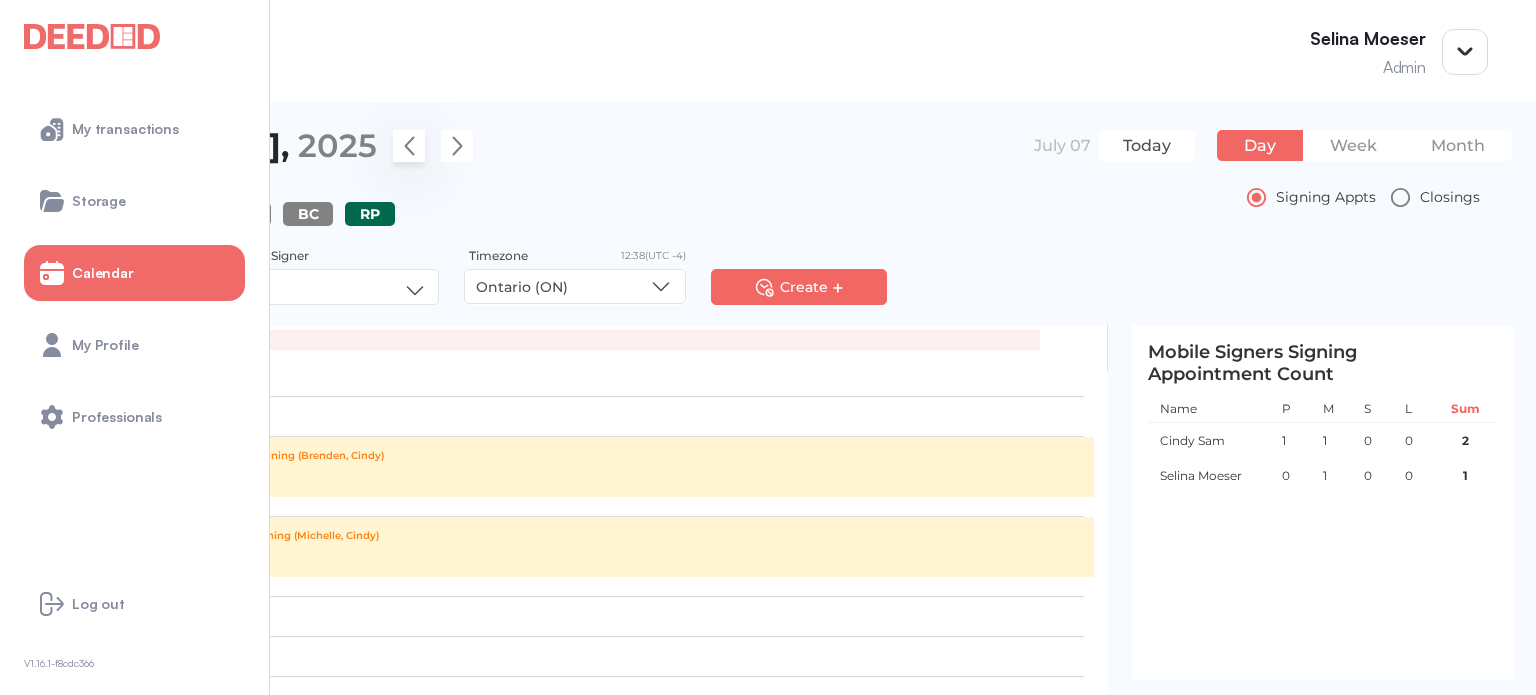 click at bounding box center (409, 146) 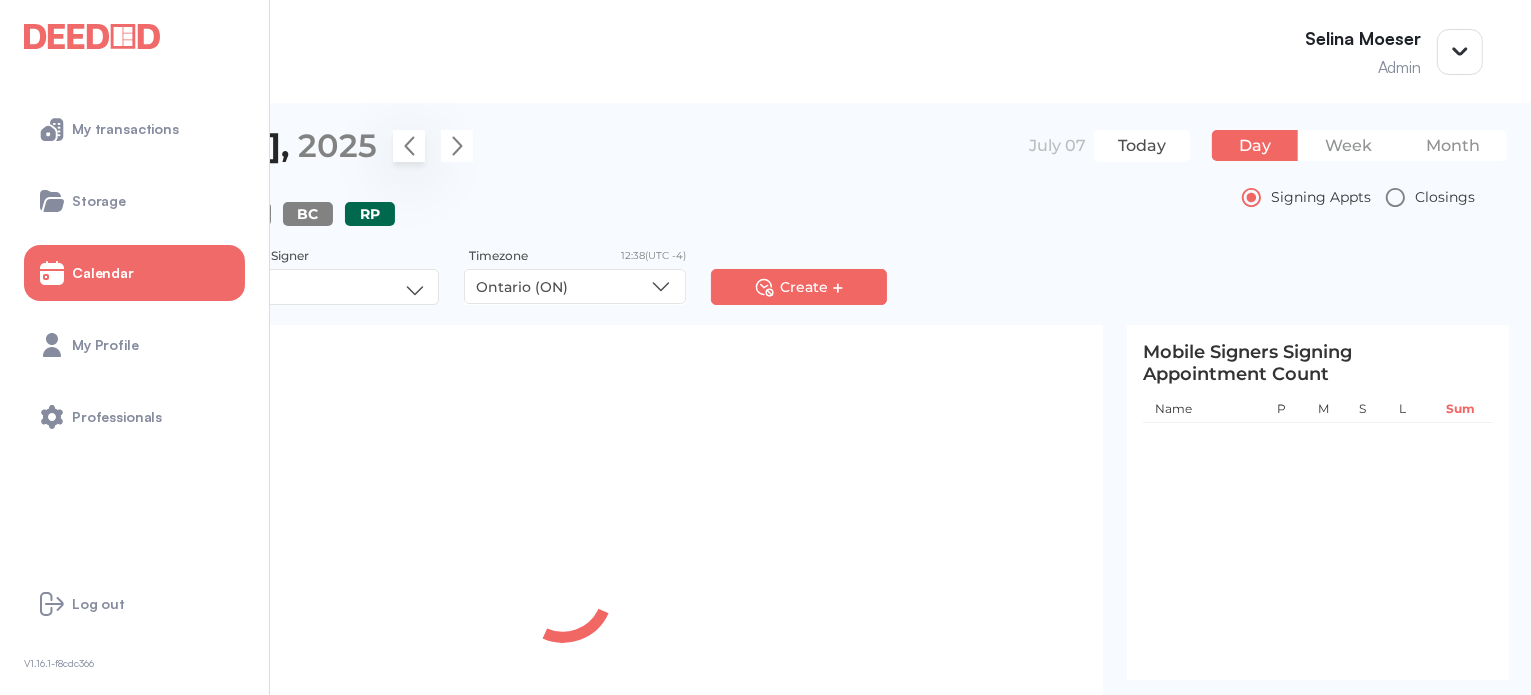 click at bounding box center (409, 146) 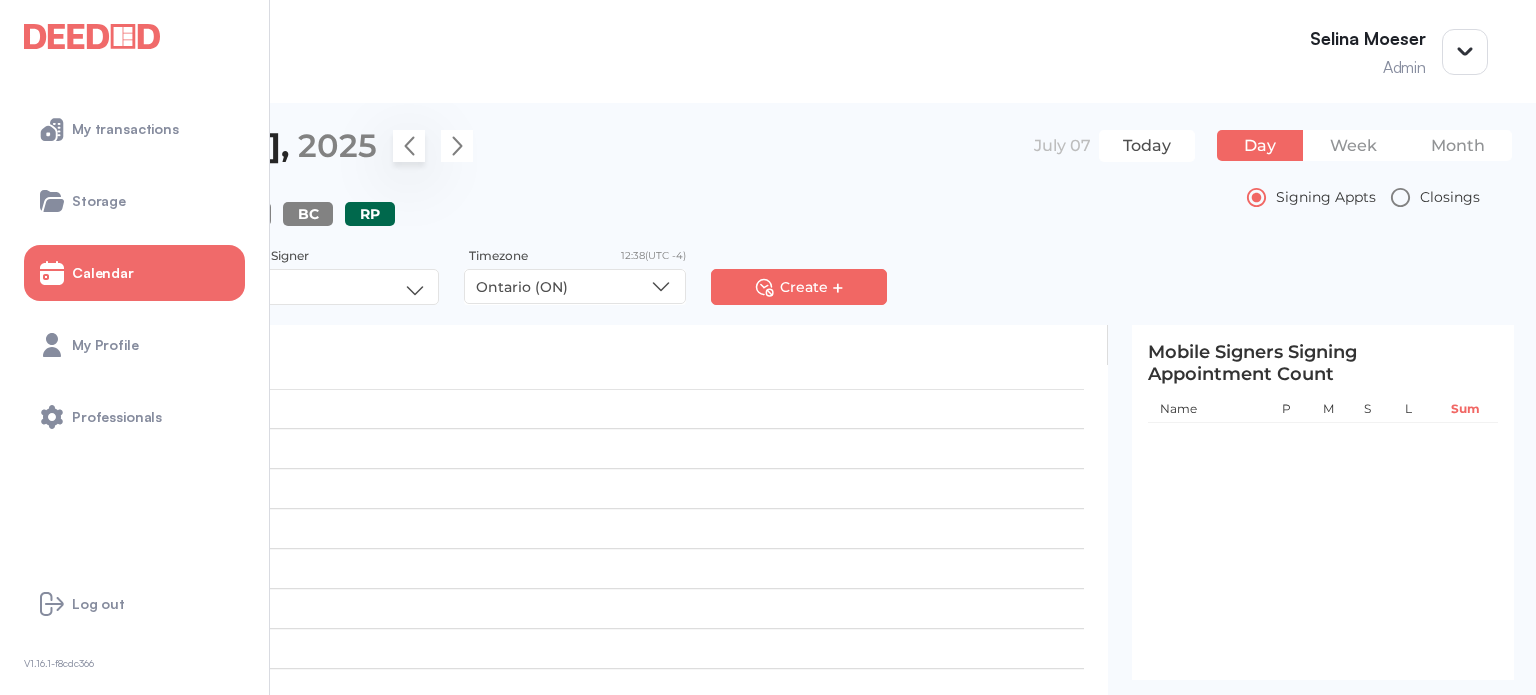 click at bounding box center [409, 146] 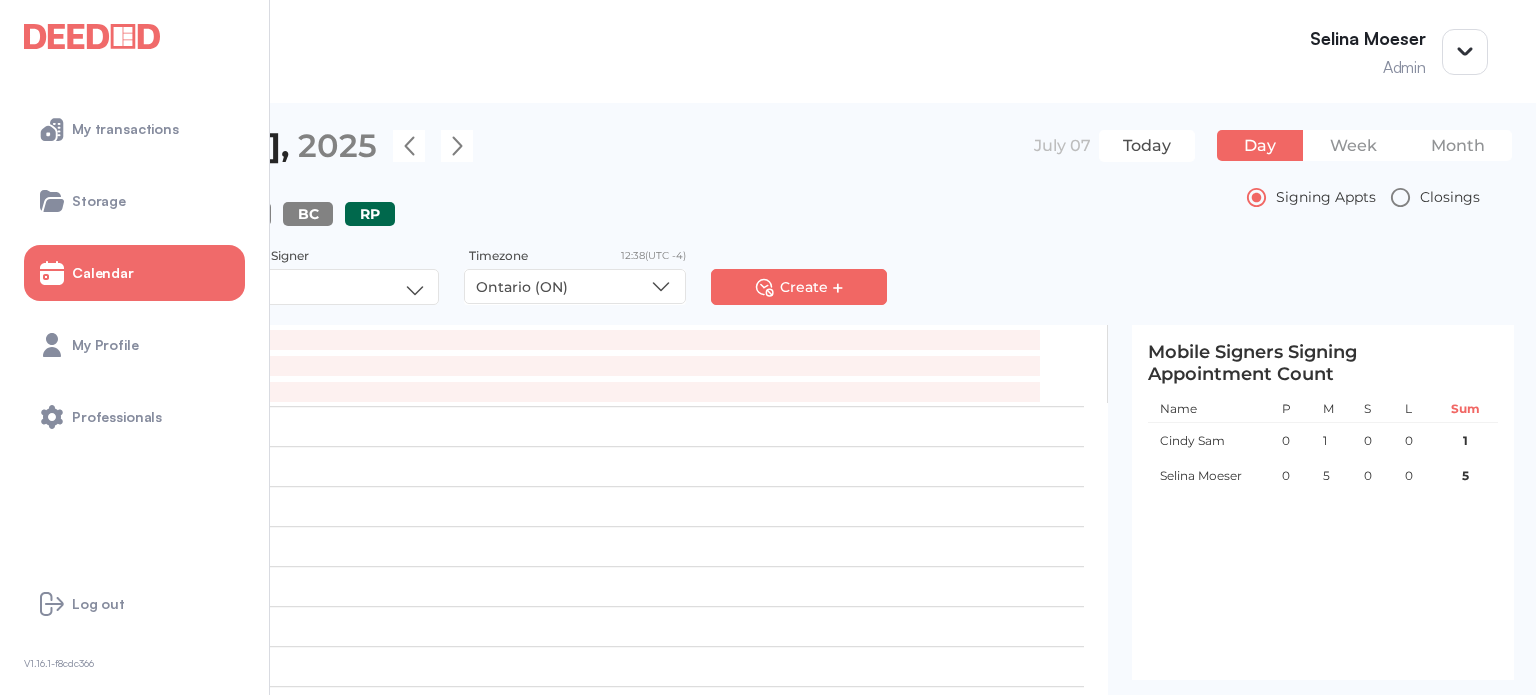 scroll, scrollTop: 1030, scrollLeft: 0, axis: vertical 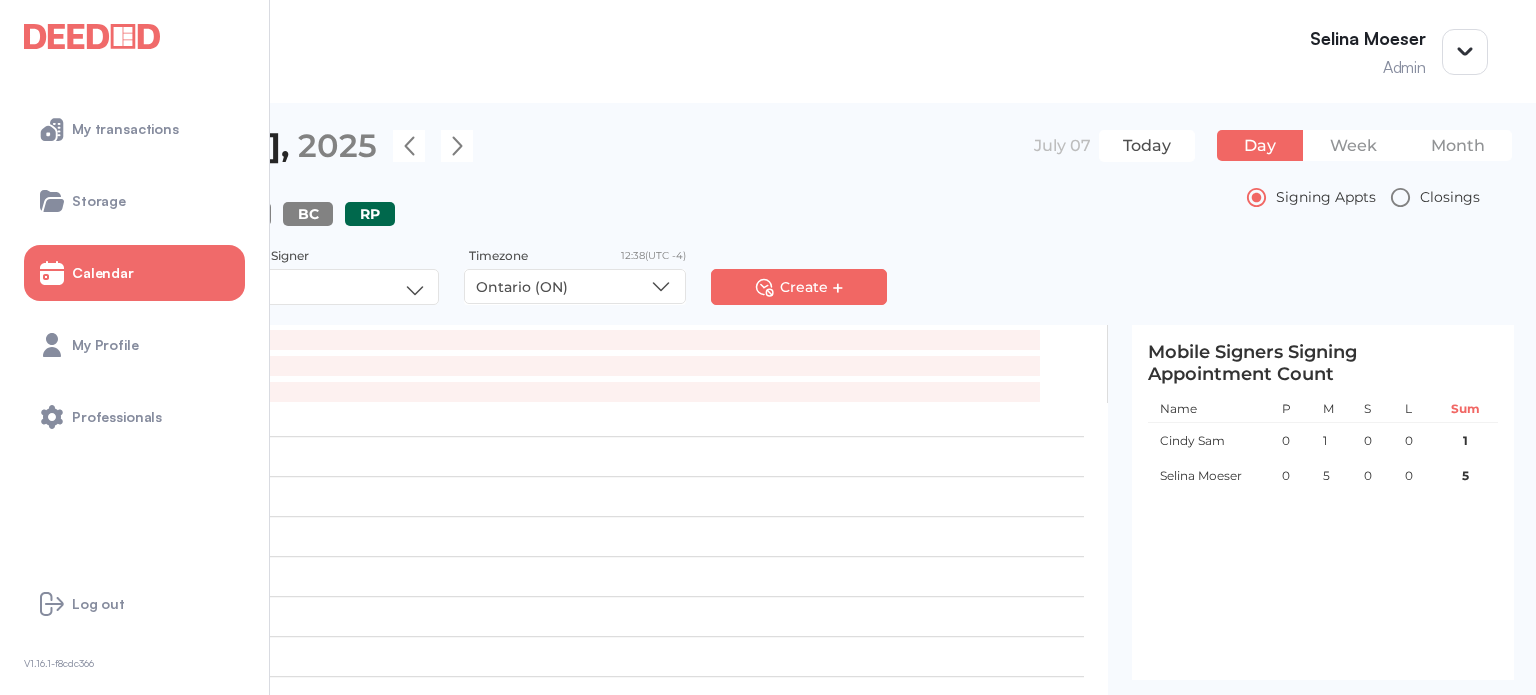 drag, startPoint x: 594, startPoint y: 147, endPoint x: 599, endPoint y: 163, distance: 16.763054 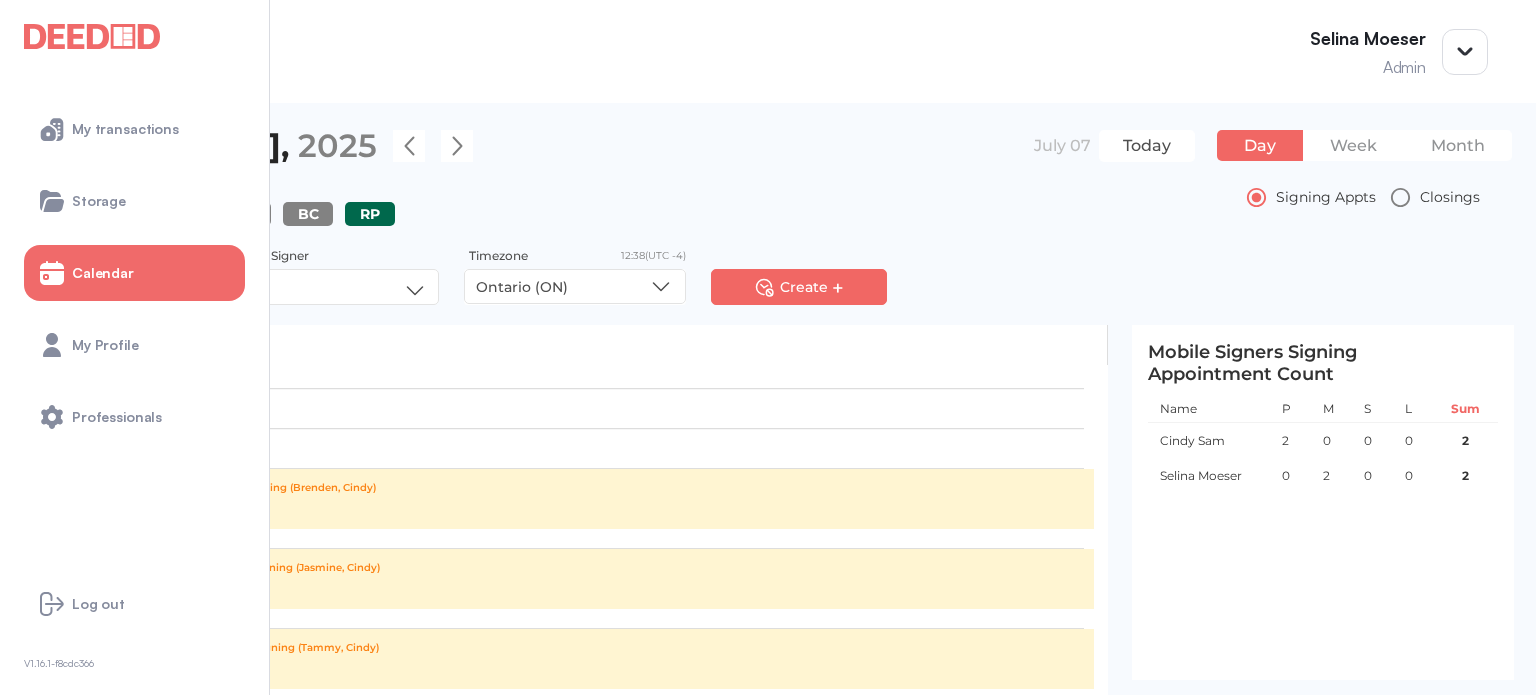 scroll, scrollTop: 992, scrollLeft: 0, axis: vertical 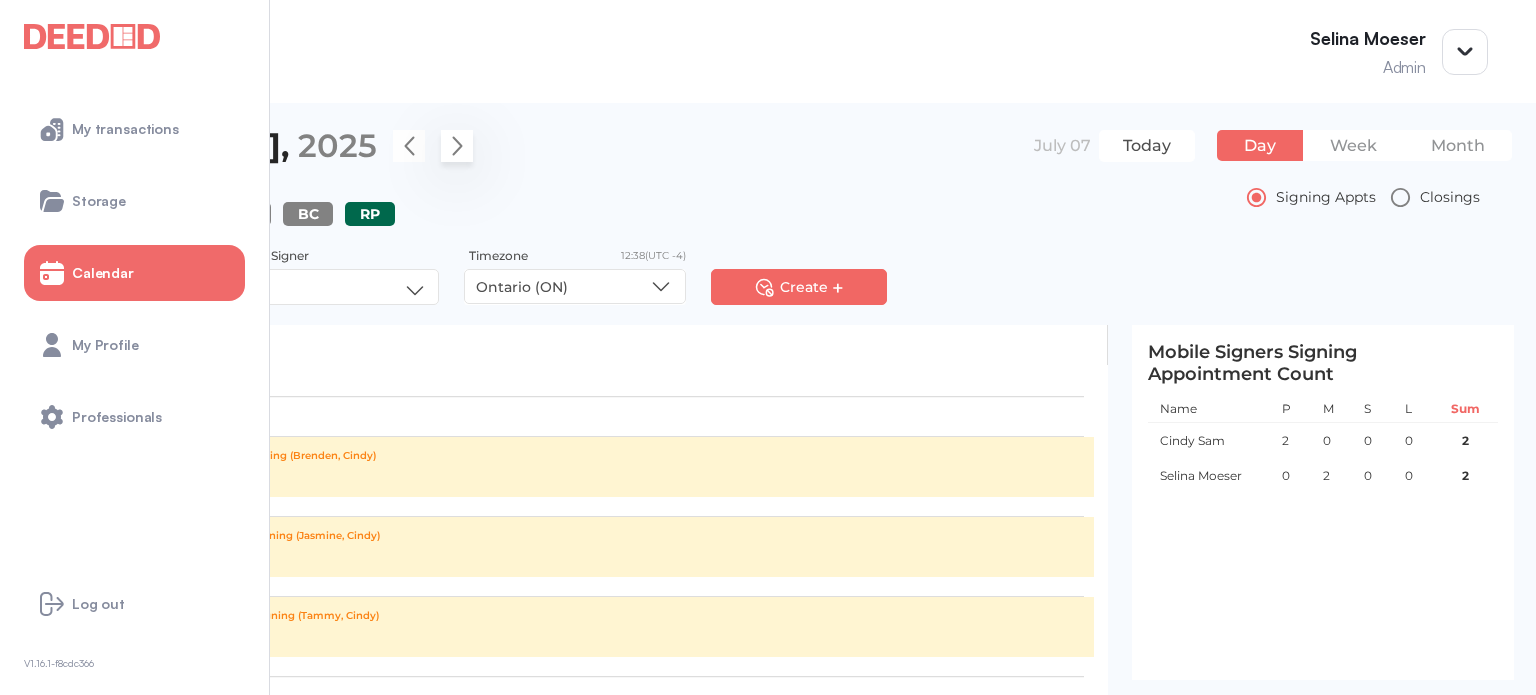 click at bounding box center [457, 146] 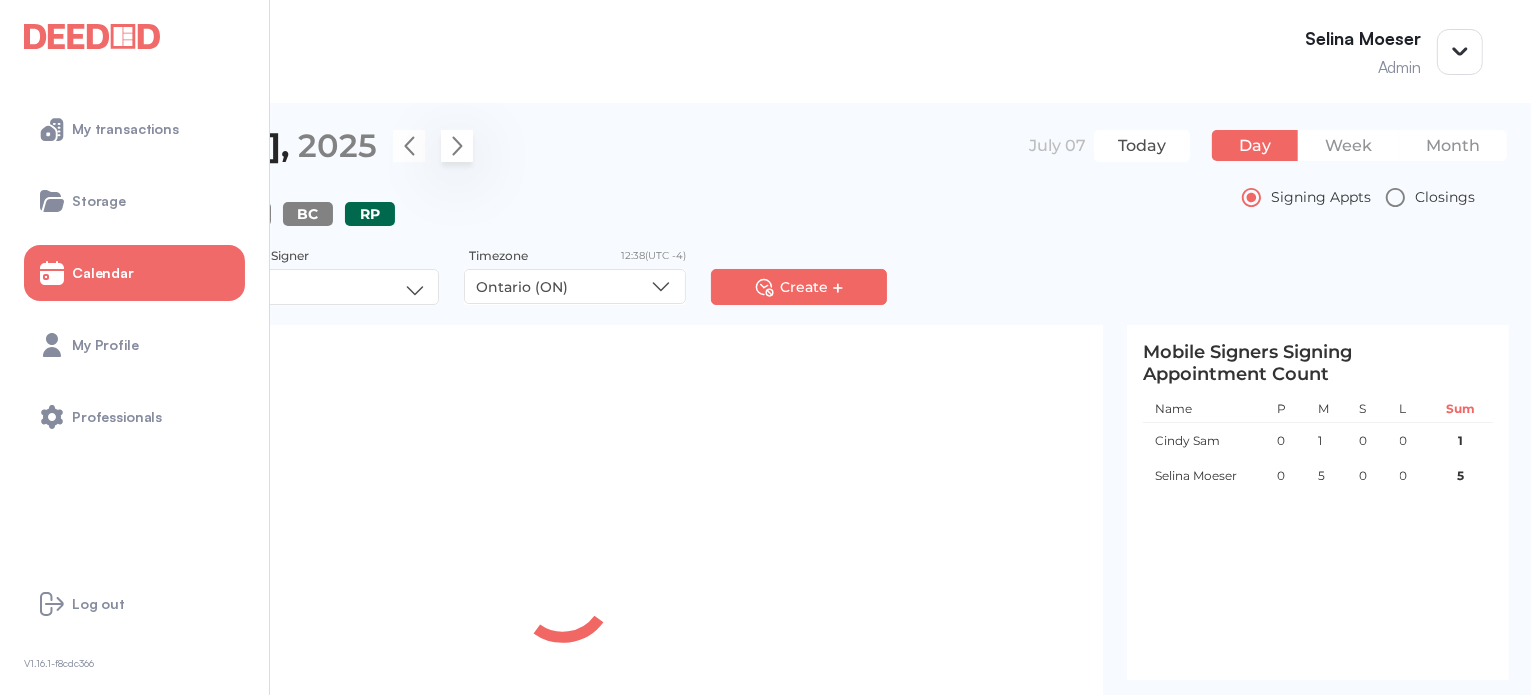 click at bounding box center [457, 146] 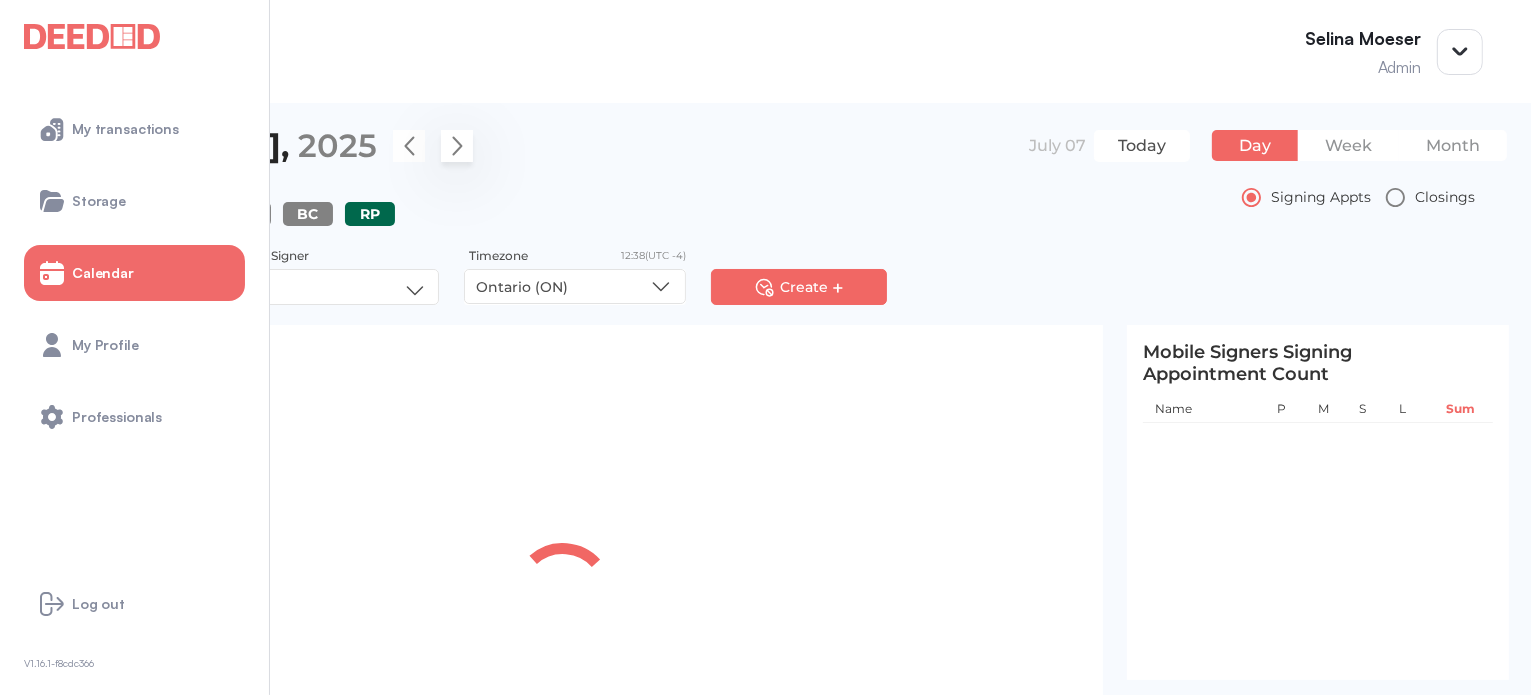 click at bounding box center [457, 146] 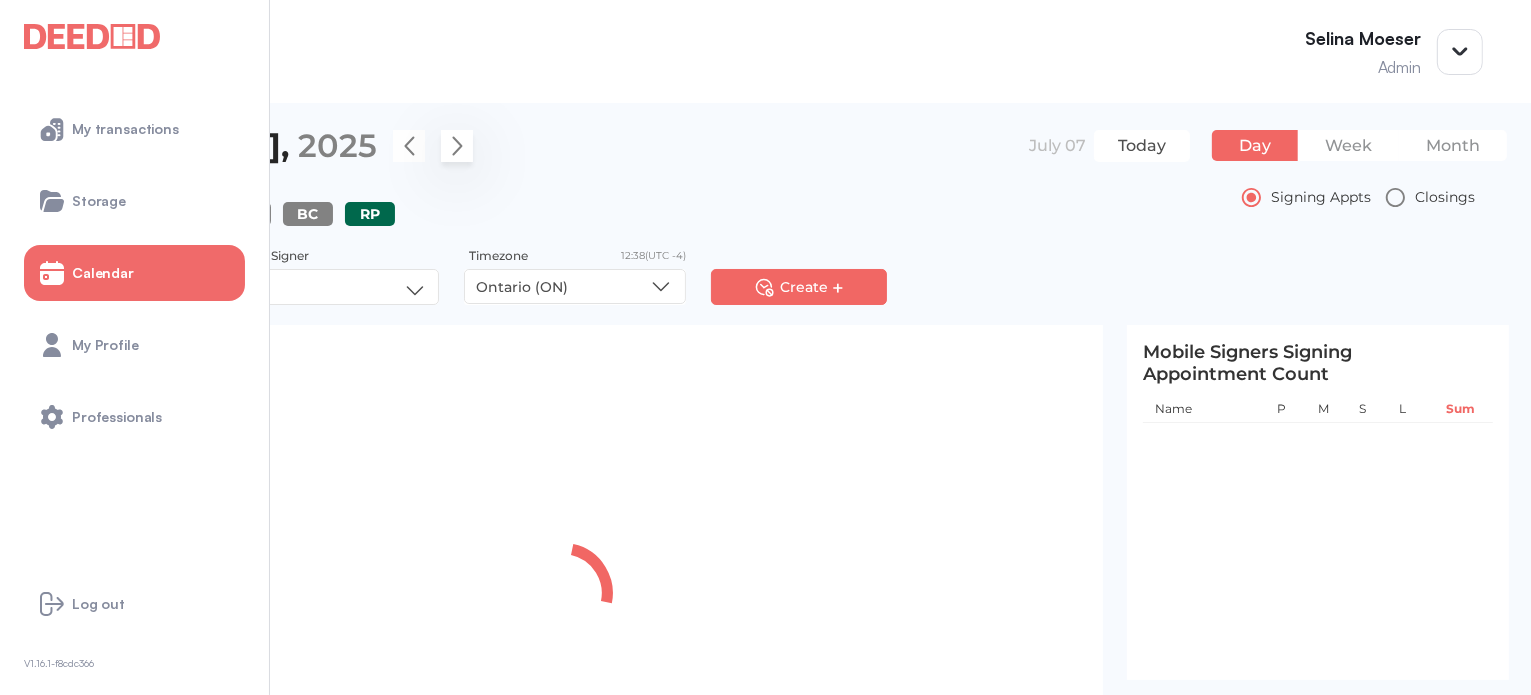 click at bounding box center [457, 146] 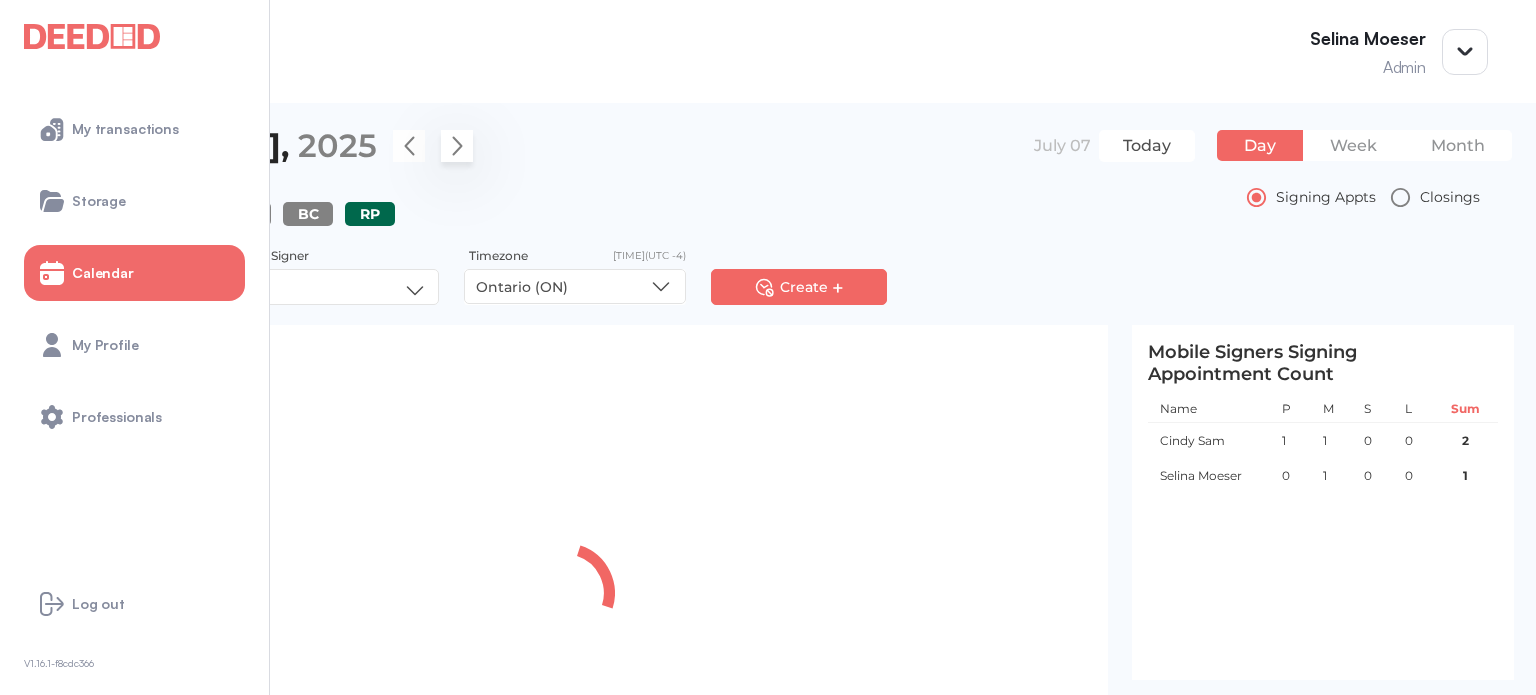 click at bounding box center (457, 146) 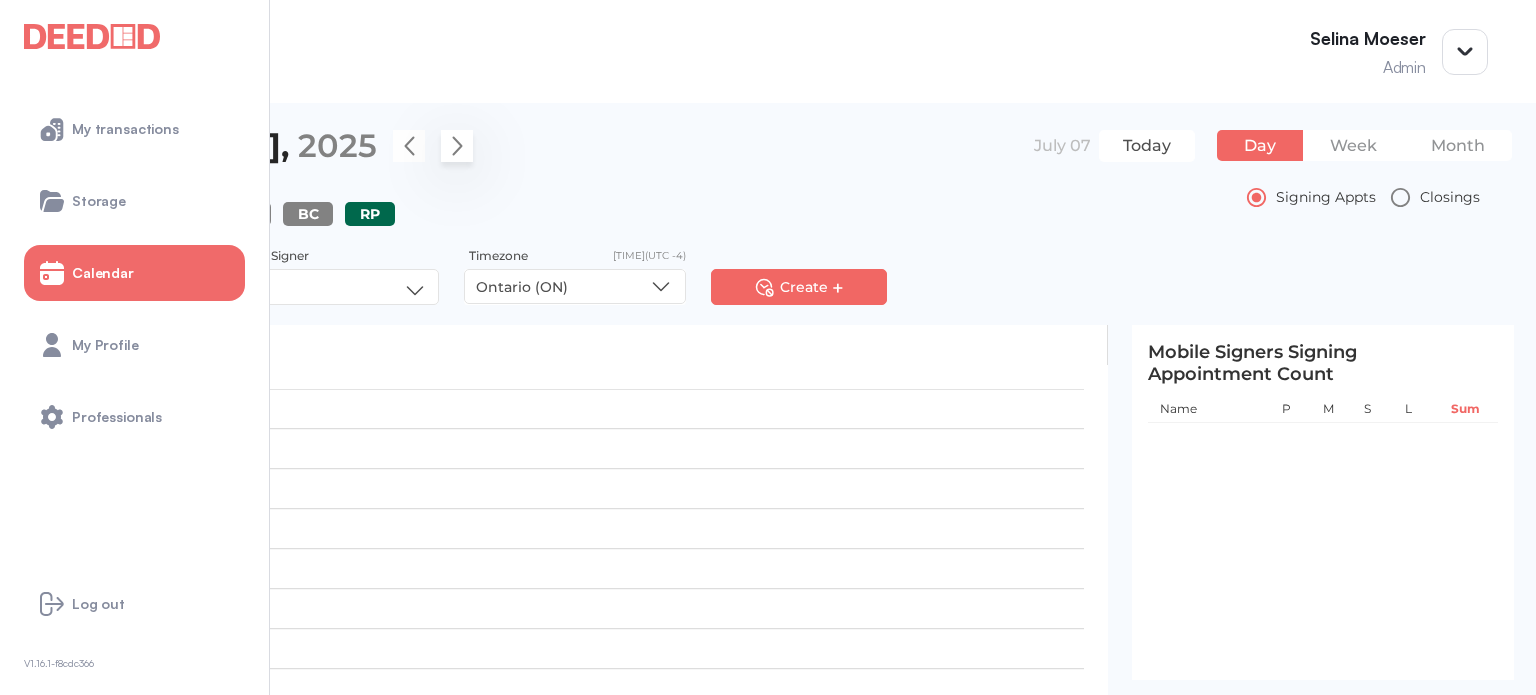 click on "**********" at bounding box center [778, 158] 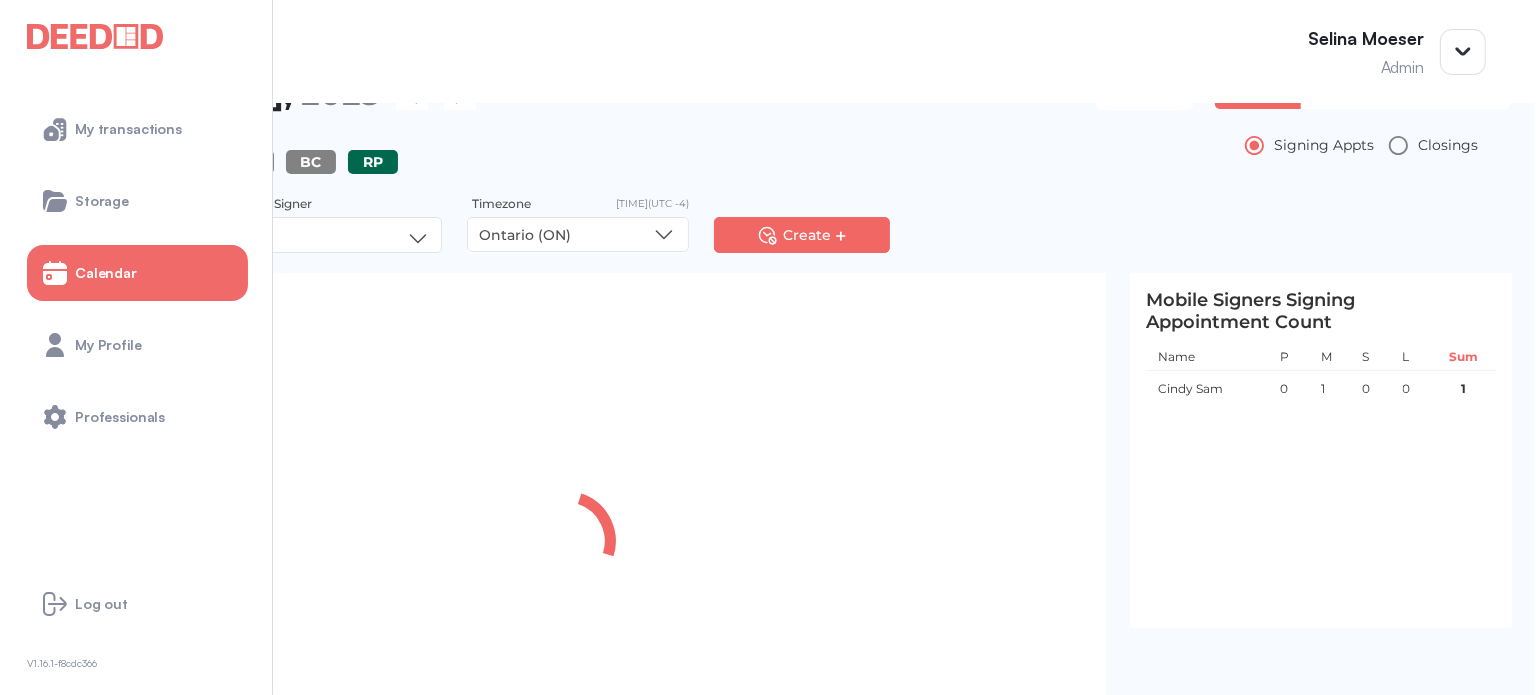 scroll, scrollTop: 81, scrollLeft: 0, axis: vertical 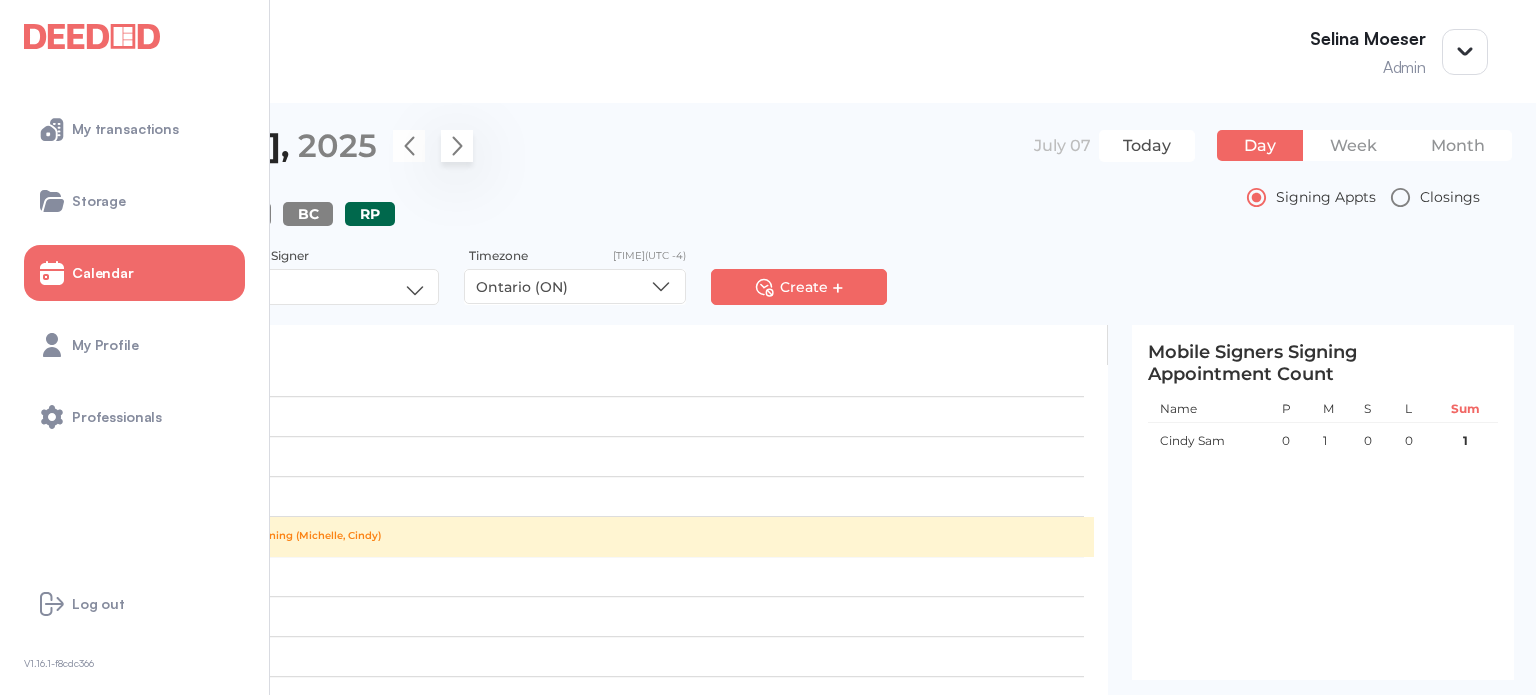 drag, startPoint x: 611, startPoint y: 145, endPoint x: 668, endPoint y: 231, distance: 103.17461 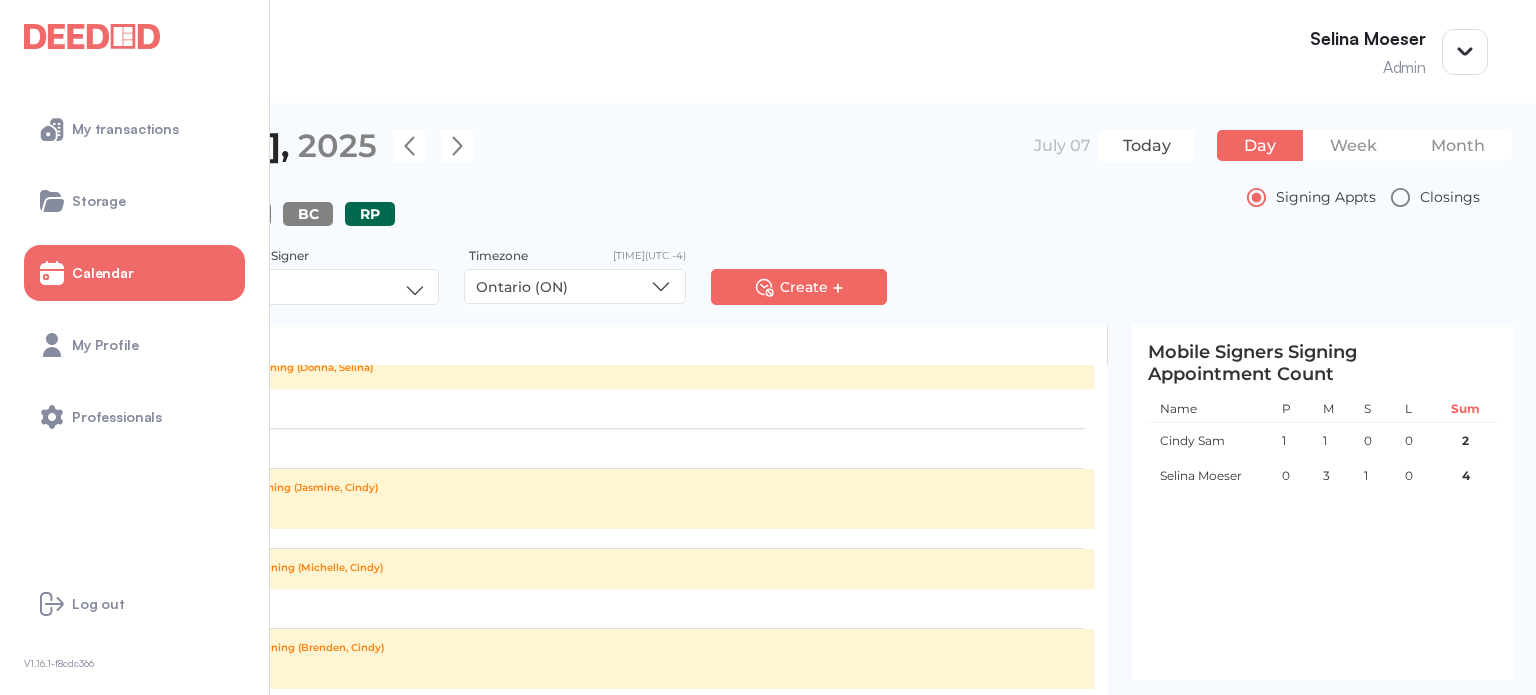 scroll, scrollTop: 992, scrollLeft: 0, axis: vertical 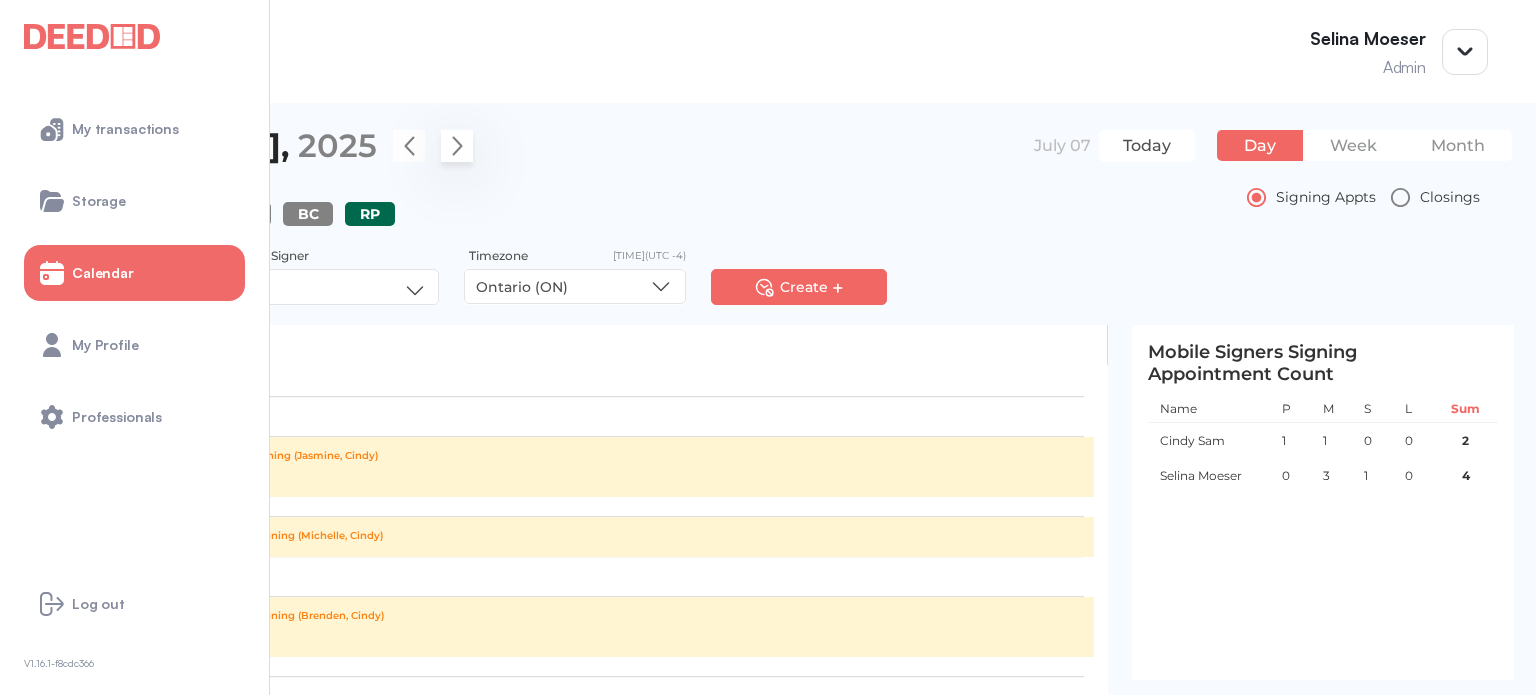click at bounding box center (457, 146) 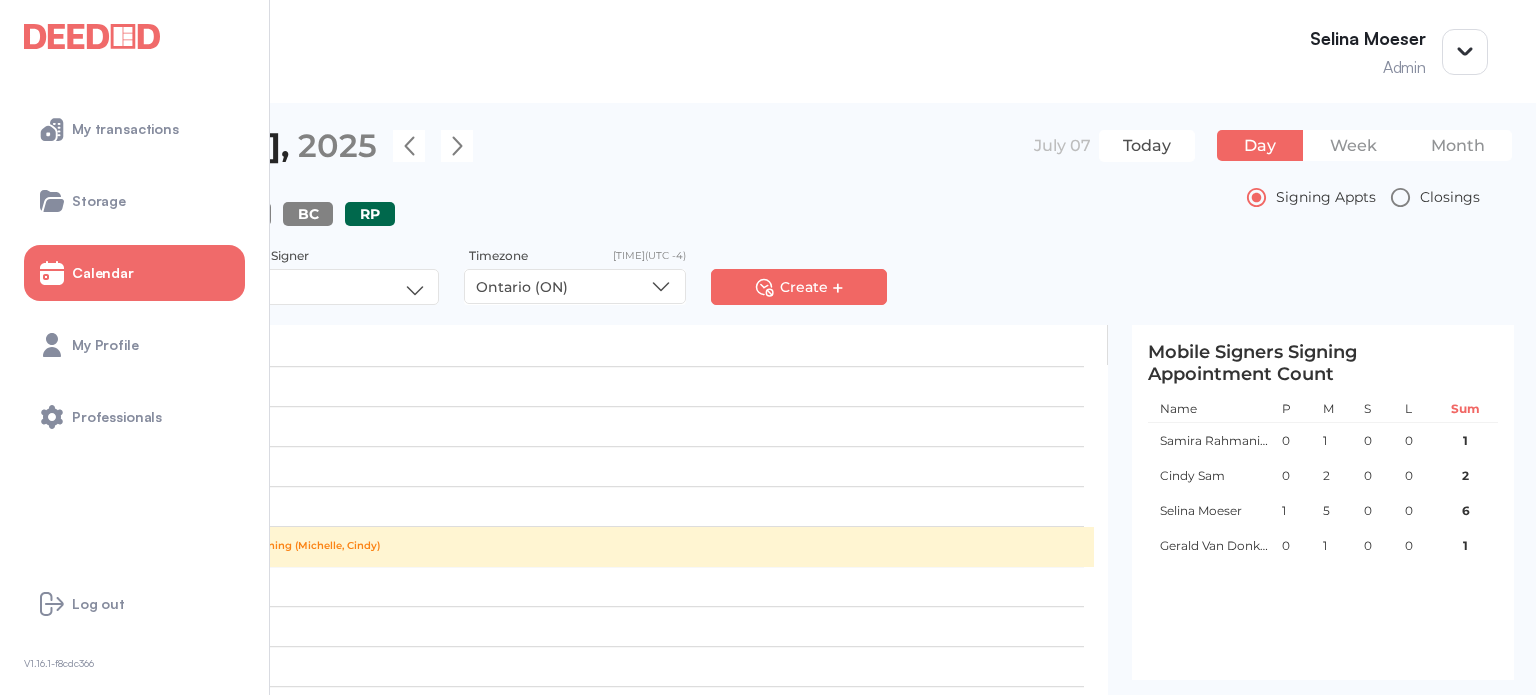 scroll, scrollTop: 992, scrollLeft: 0, axis: vertical 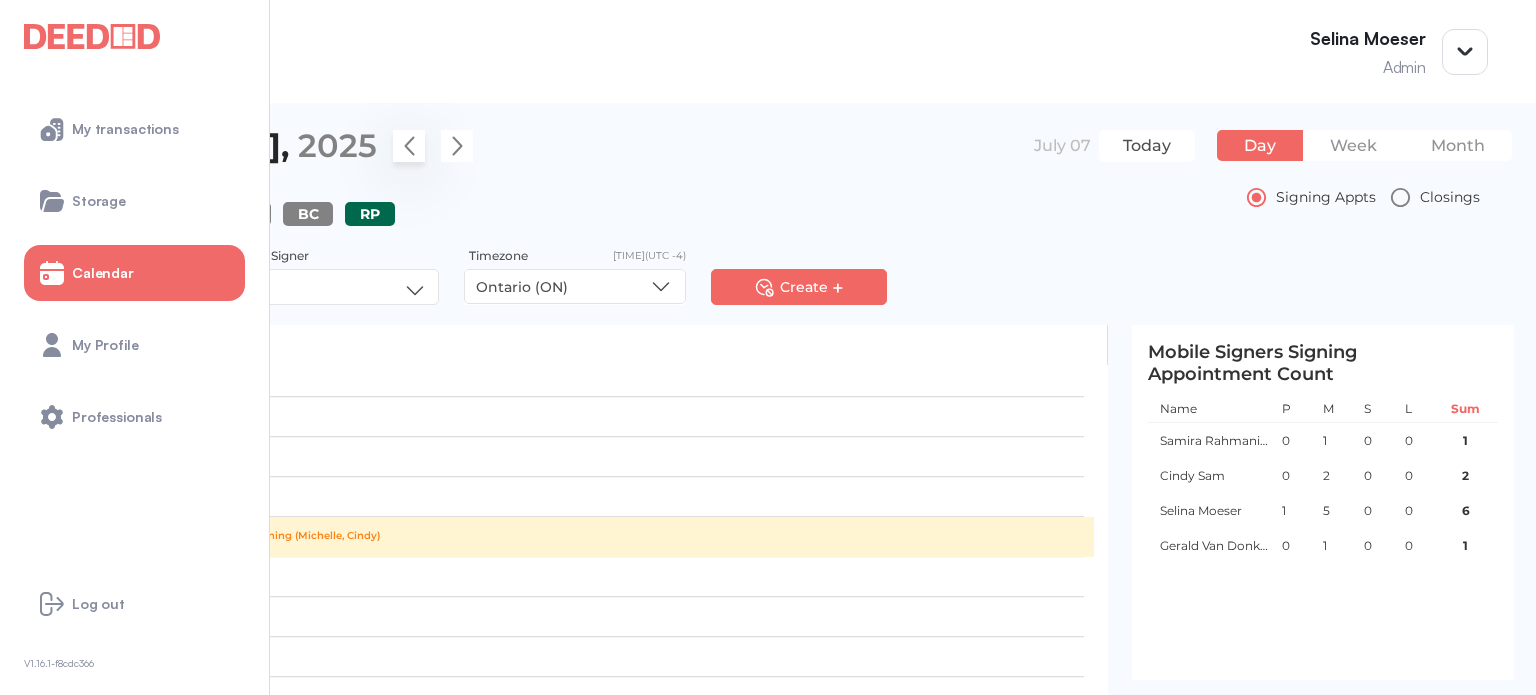 click at bounding box center (409, 146) 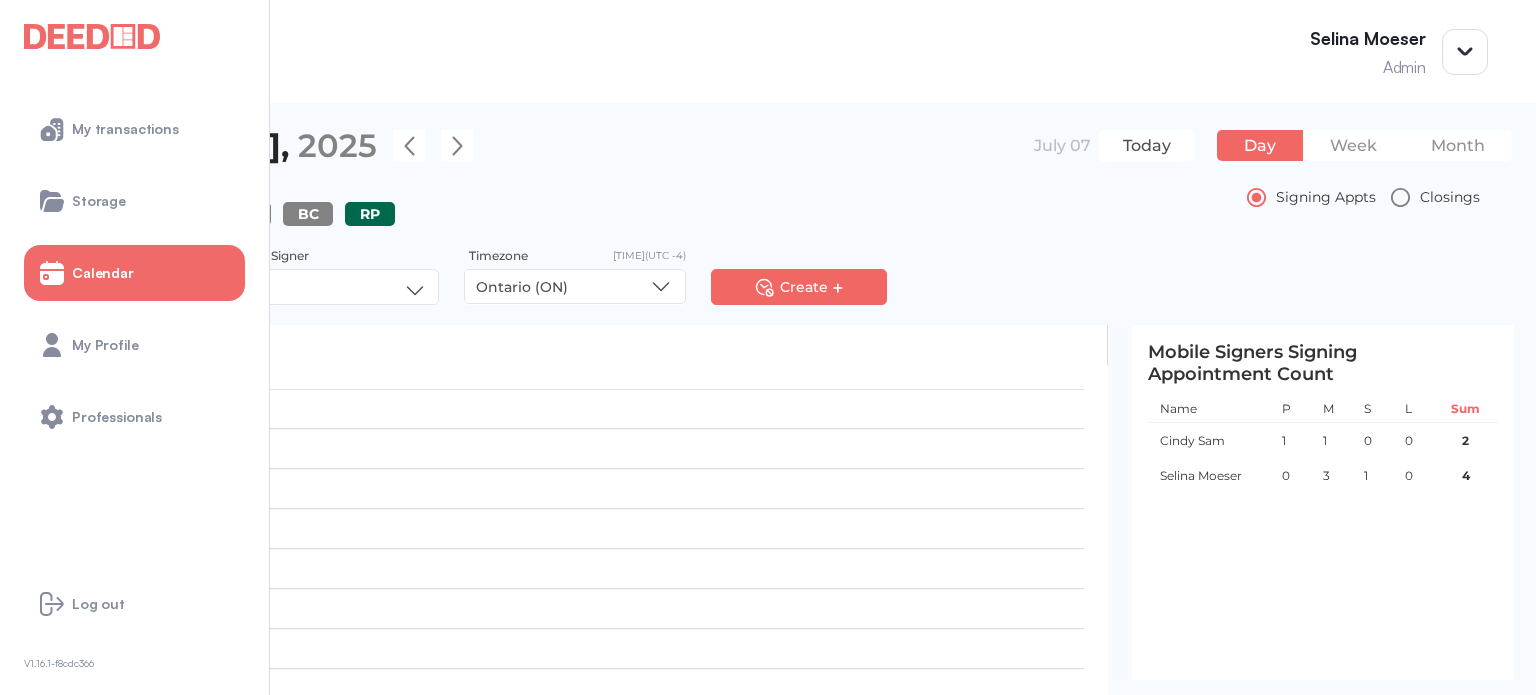 click on "Today" at bounding box center (1147, 146) 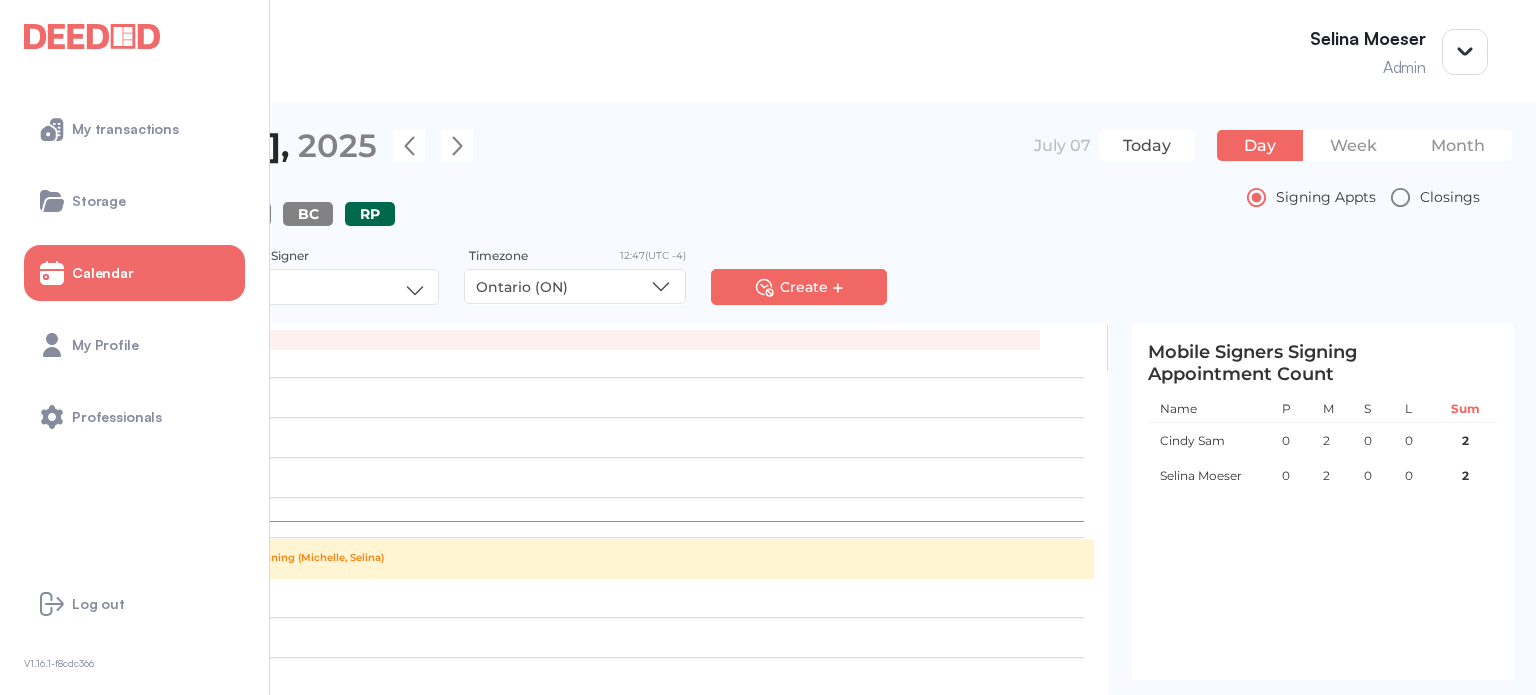scroll, scrollTop: 500, scrollLeft: 0, axis: vertical 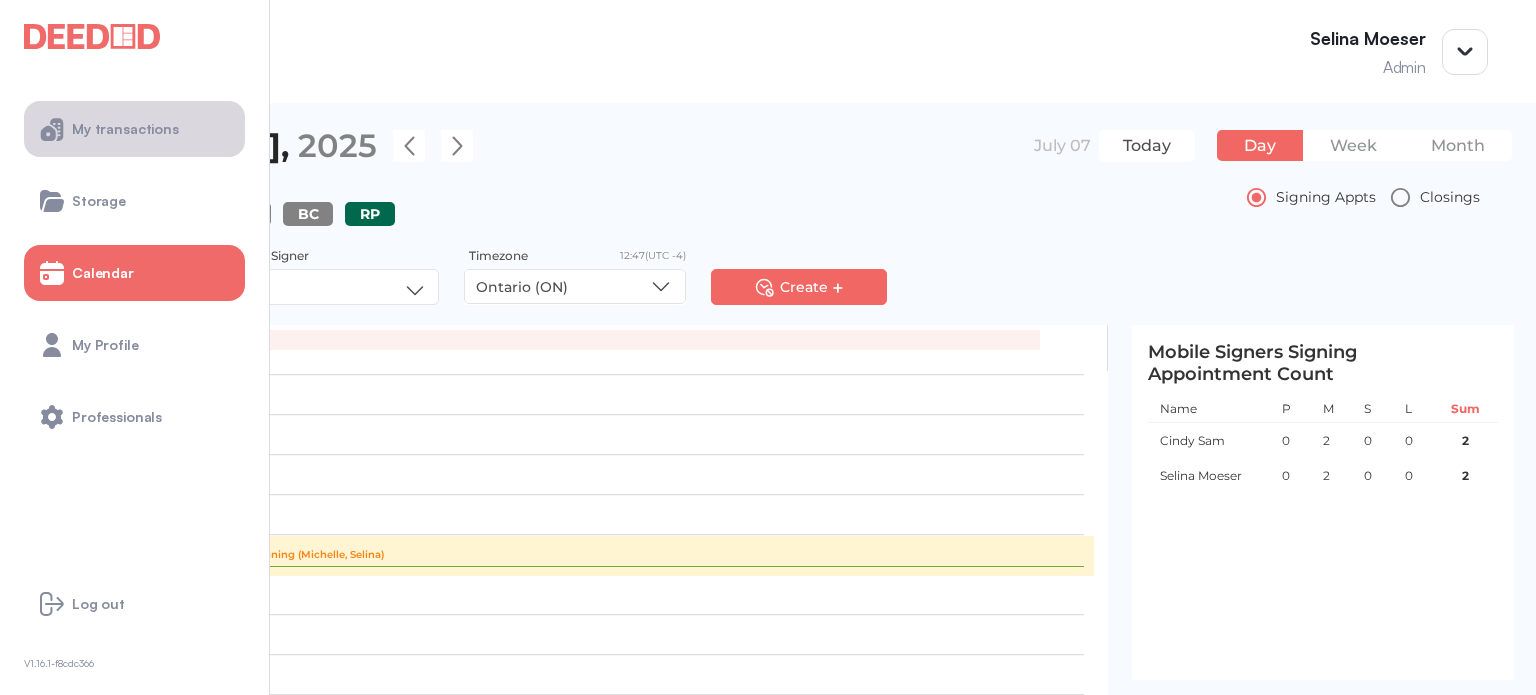 click on "My transactions" at bounding box center [125, 129] 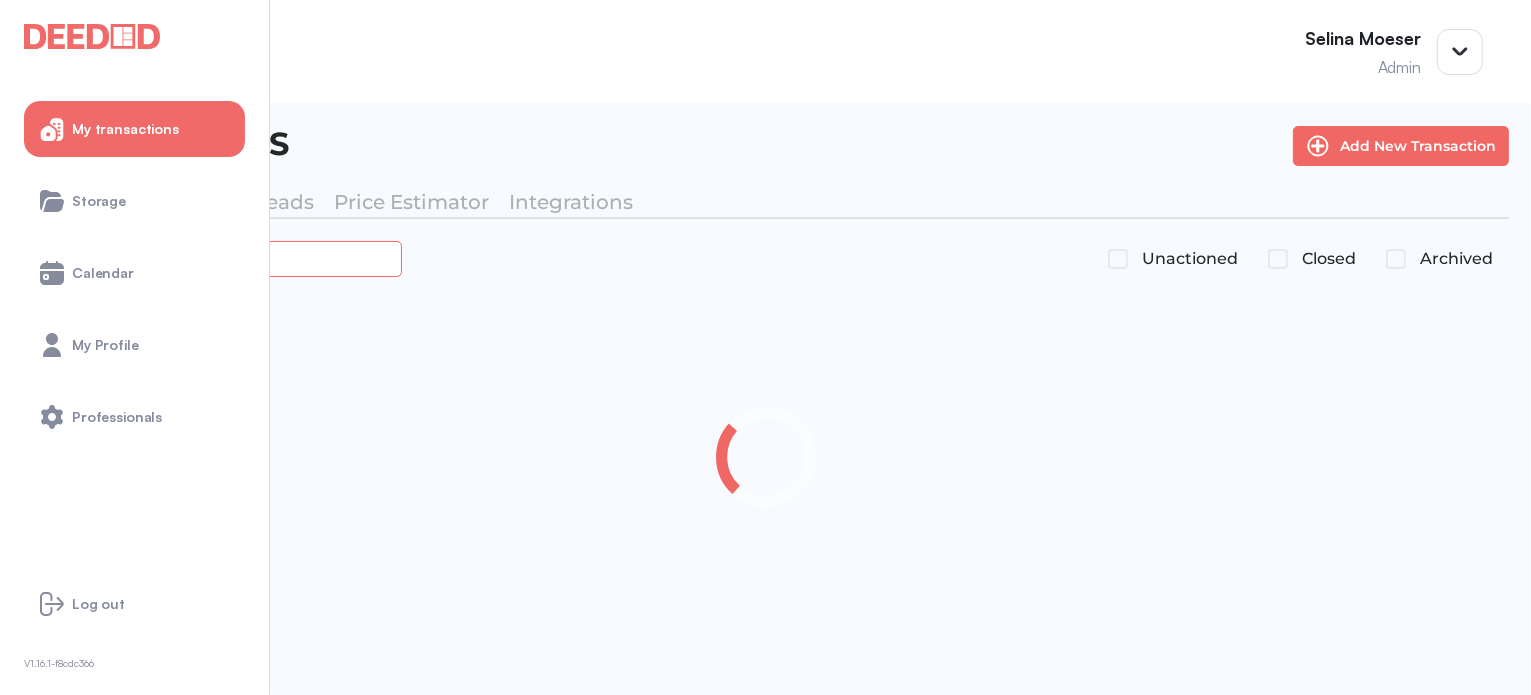 click at bounding box center [224, 258] 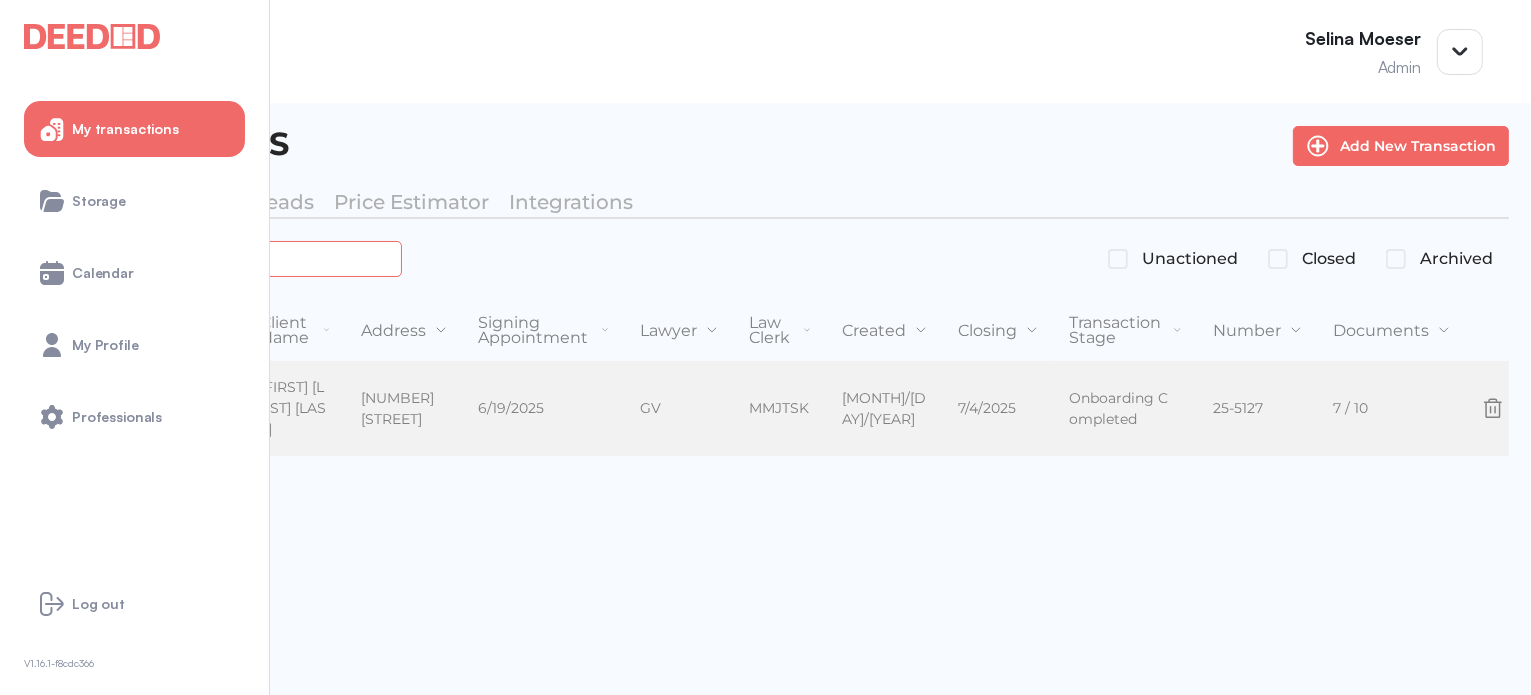 type on "*******" 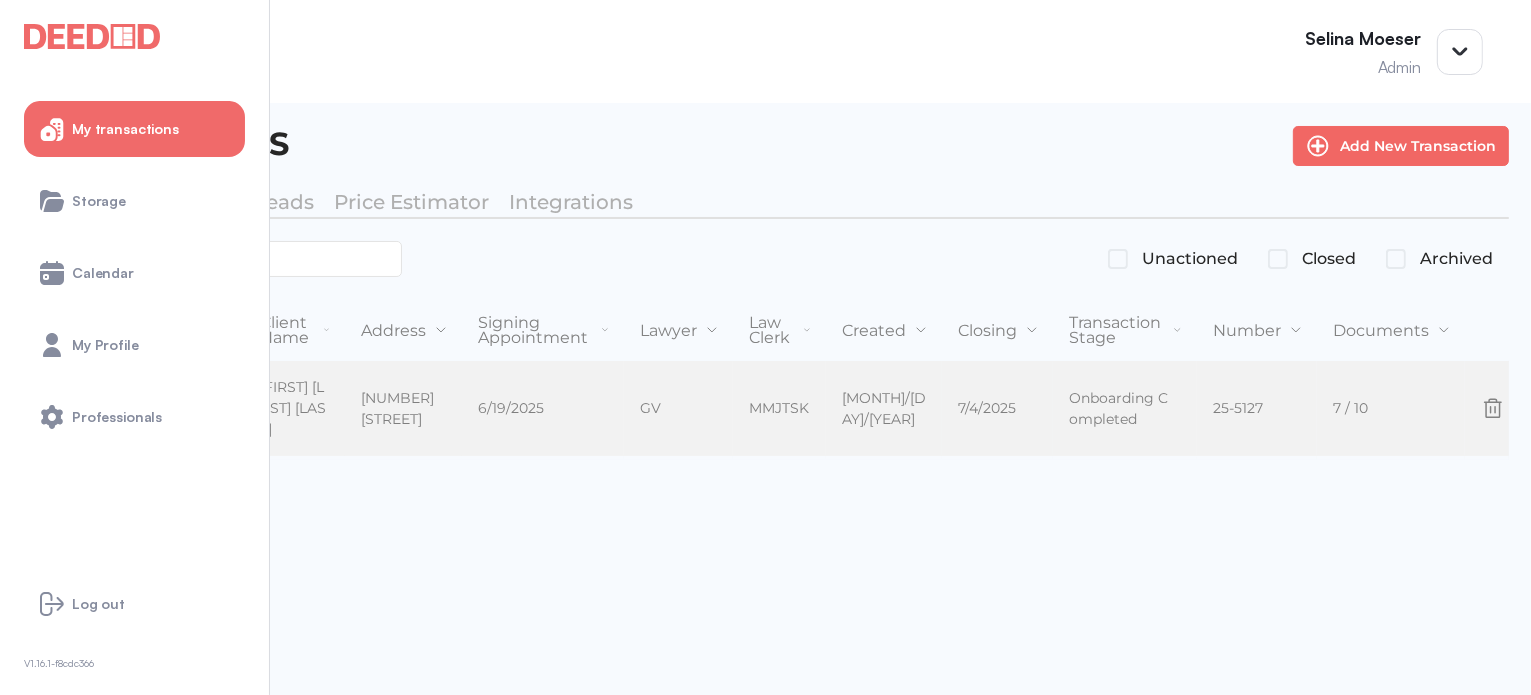 click on "Mortgage" at bounding box center (72, 409) 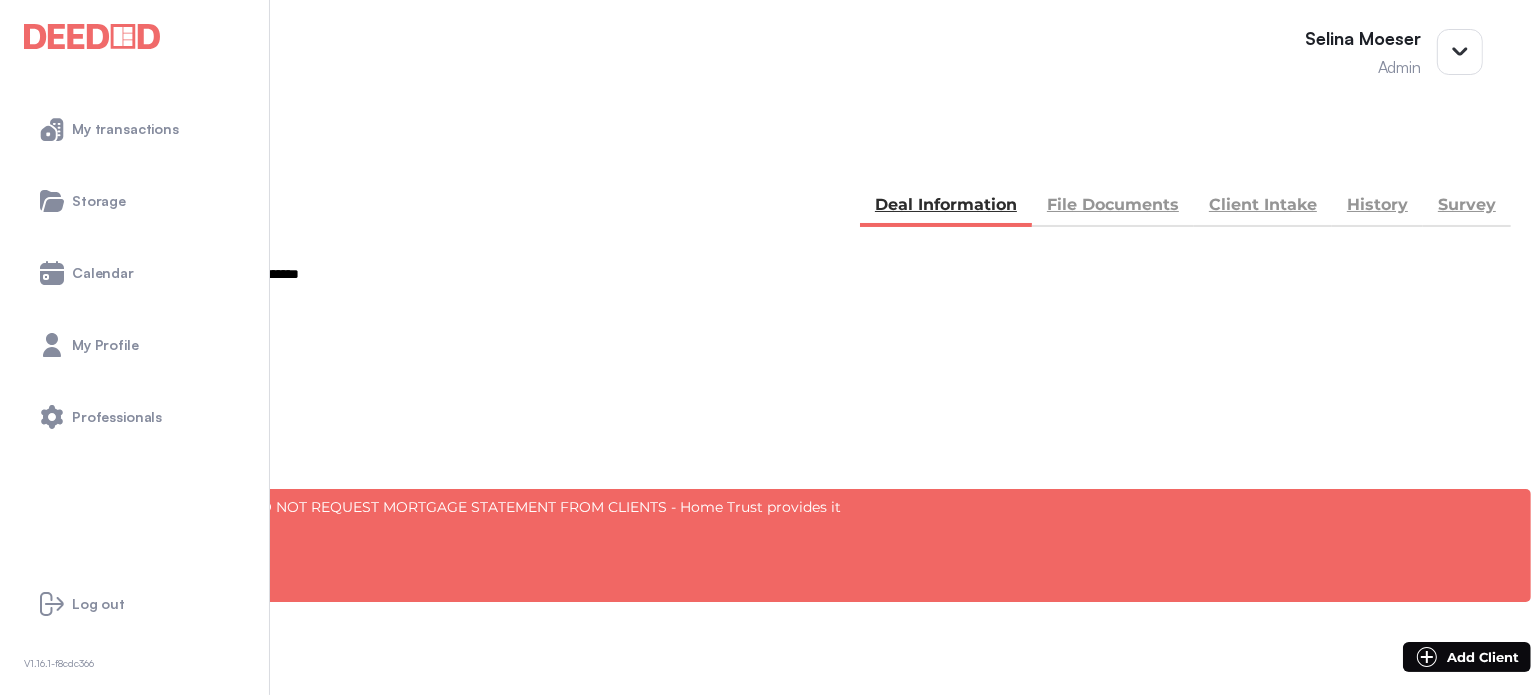 click on "File Documents" at bounding box center [1113, 207] 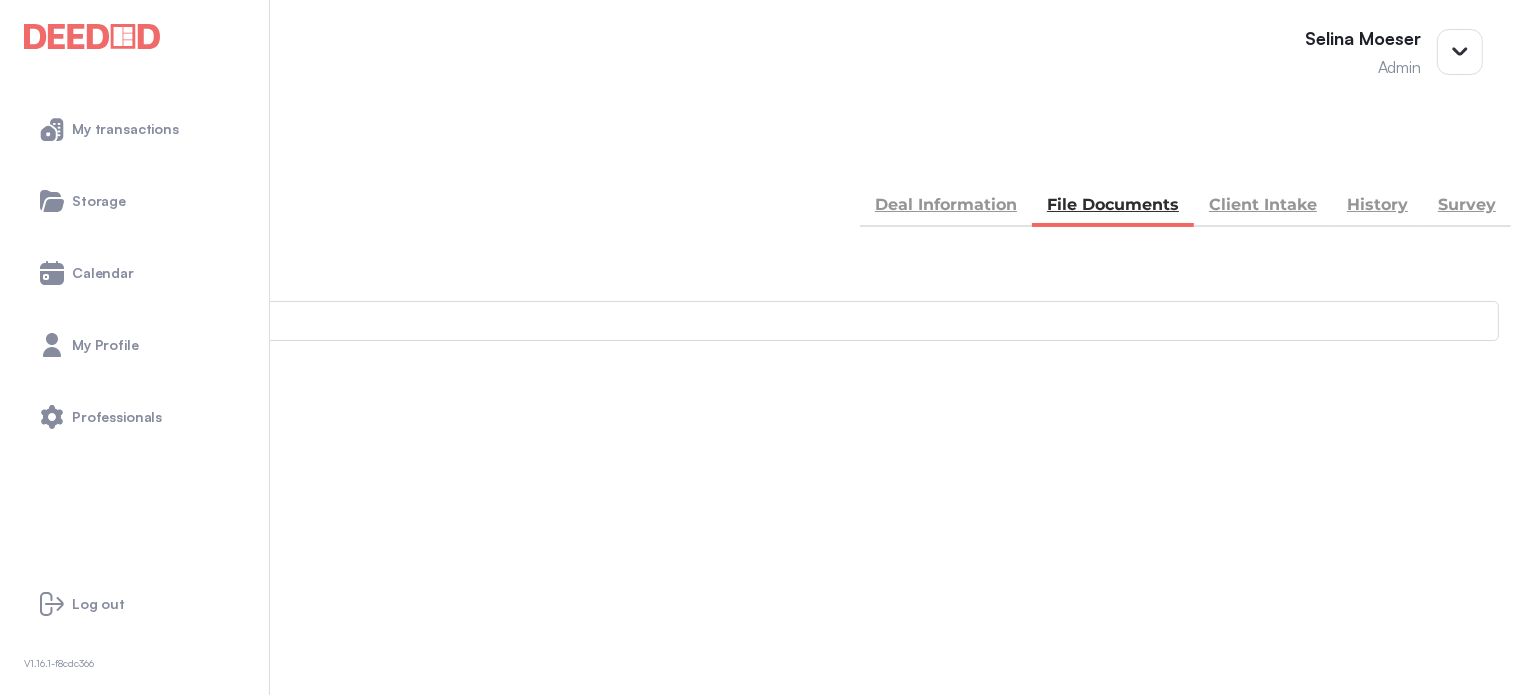 click on "See In Workdocs" at bounding box center [80, 525] 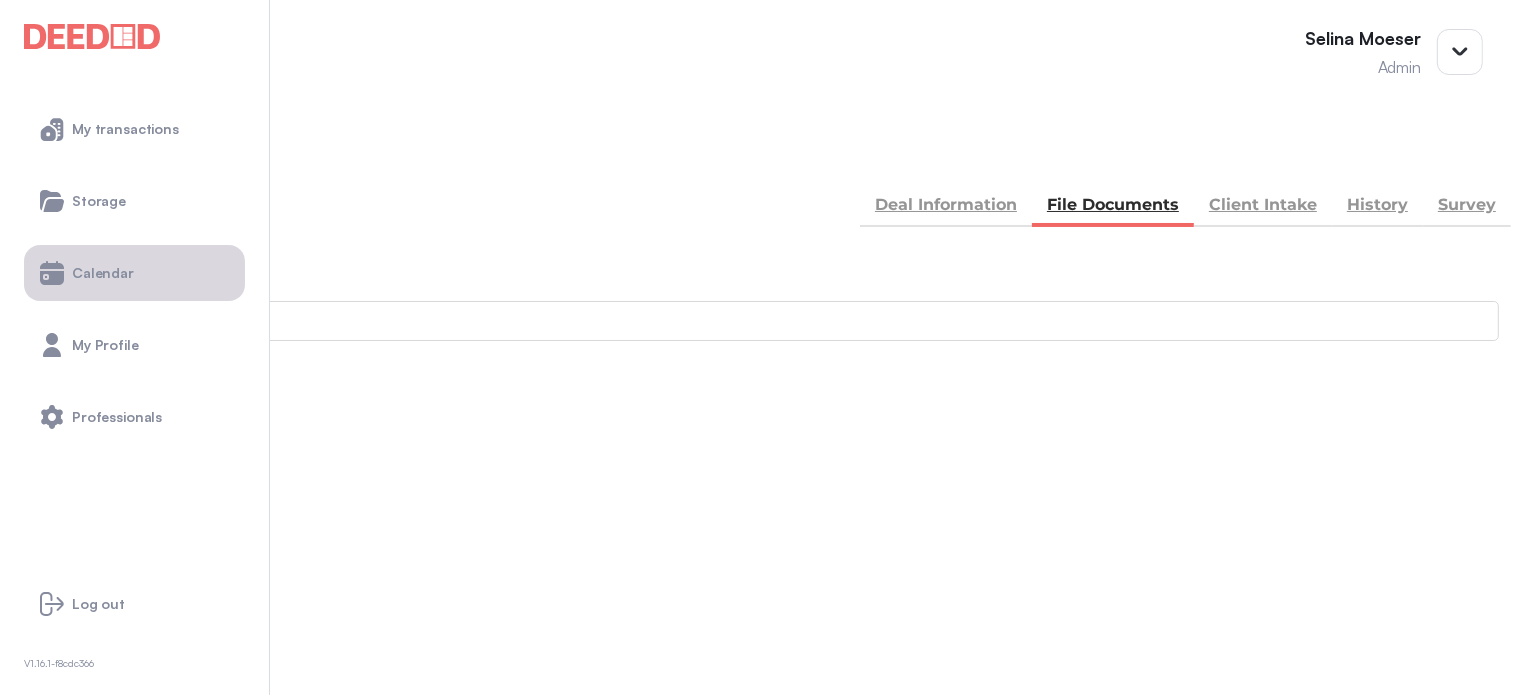 click on "Calendar" at bounding box center (103, 273) 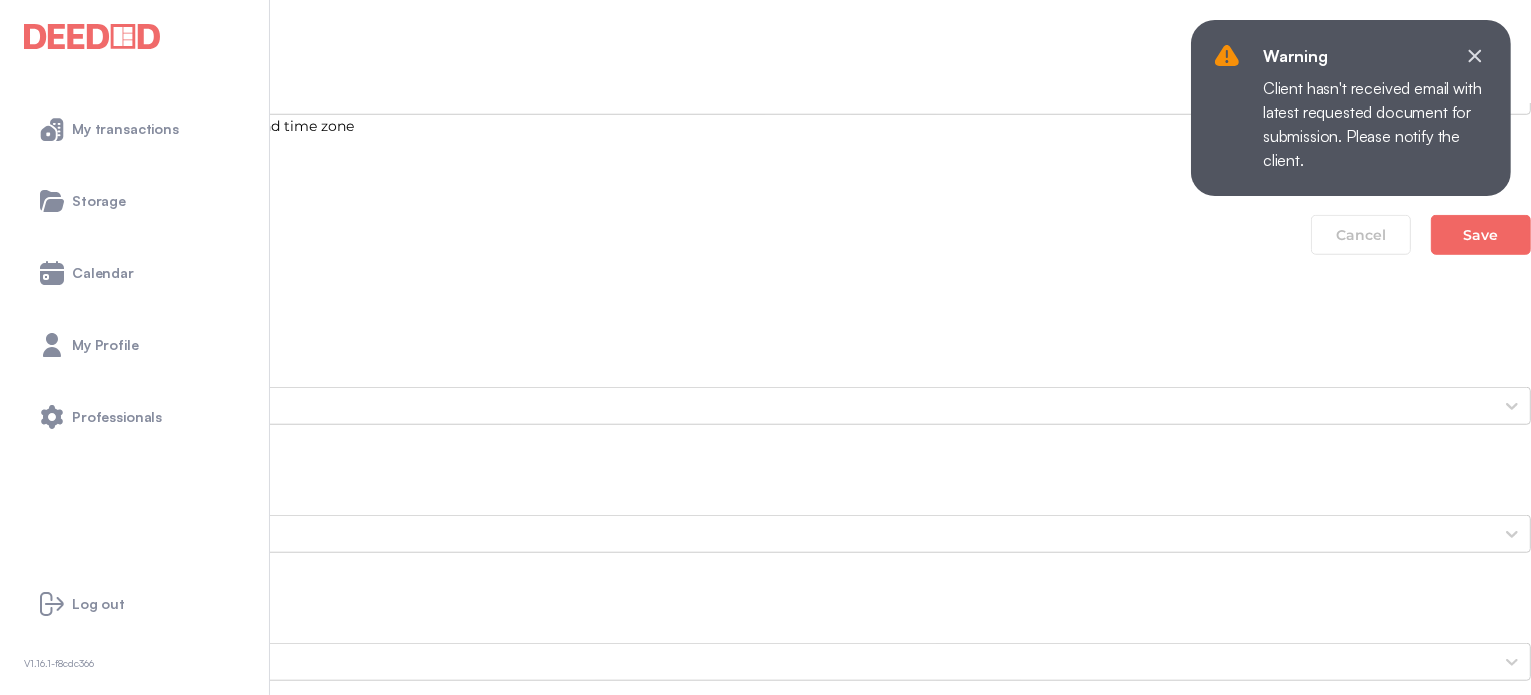 scroll, scrollTop: 1700, scrollLeft: 0, axis: vertical 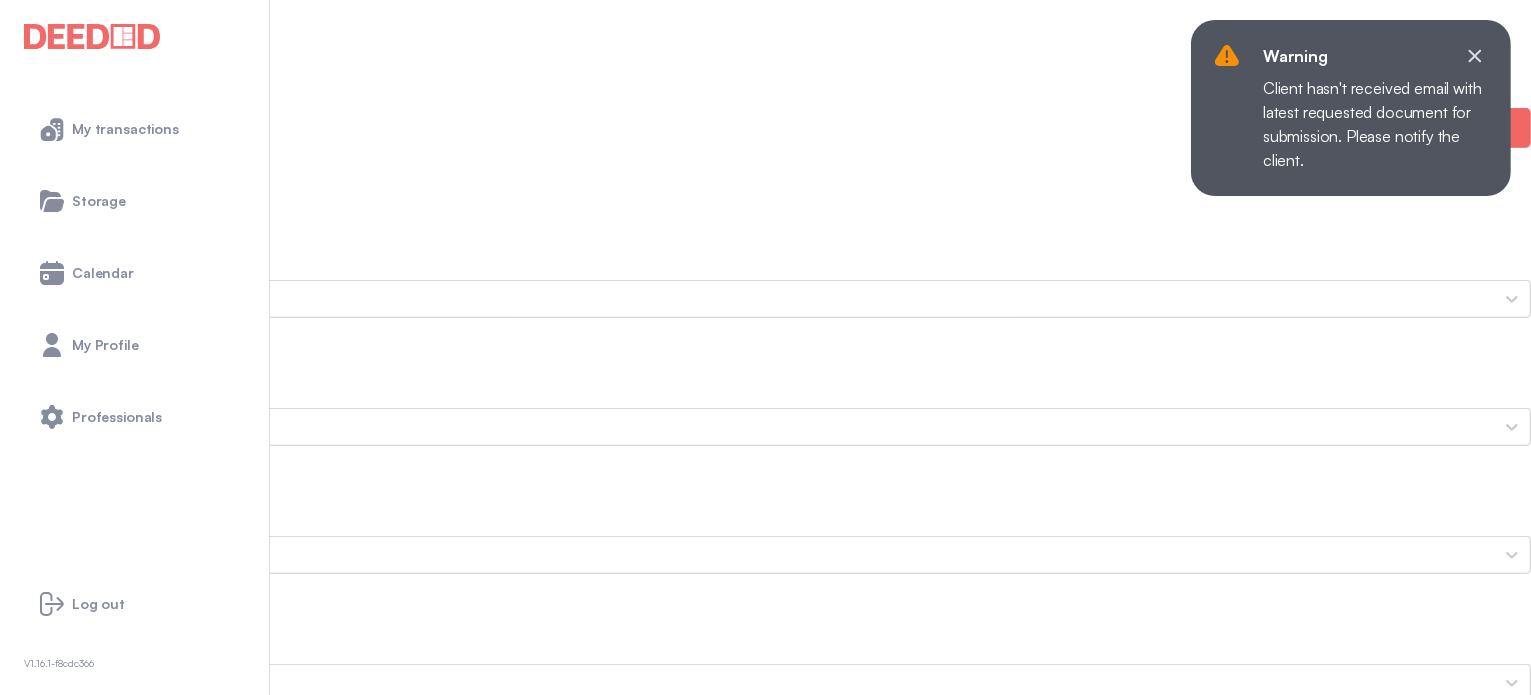 click on "Void Cheque View-and-Print-Void-Cheque---R" at bounding box center [765, 1668] 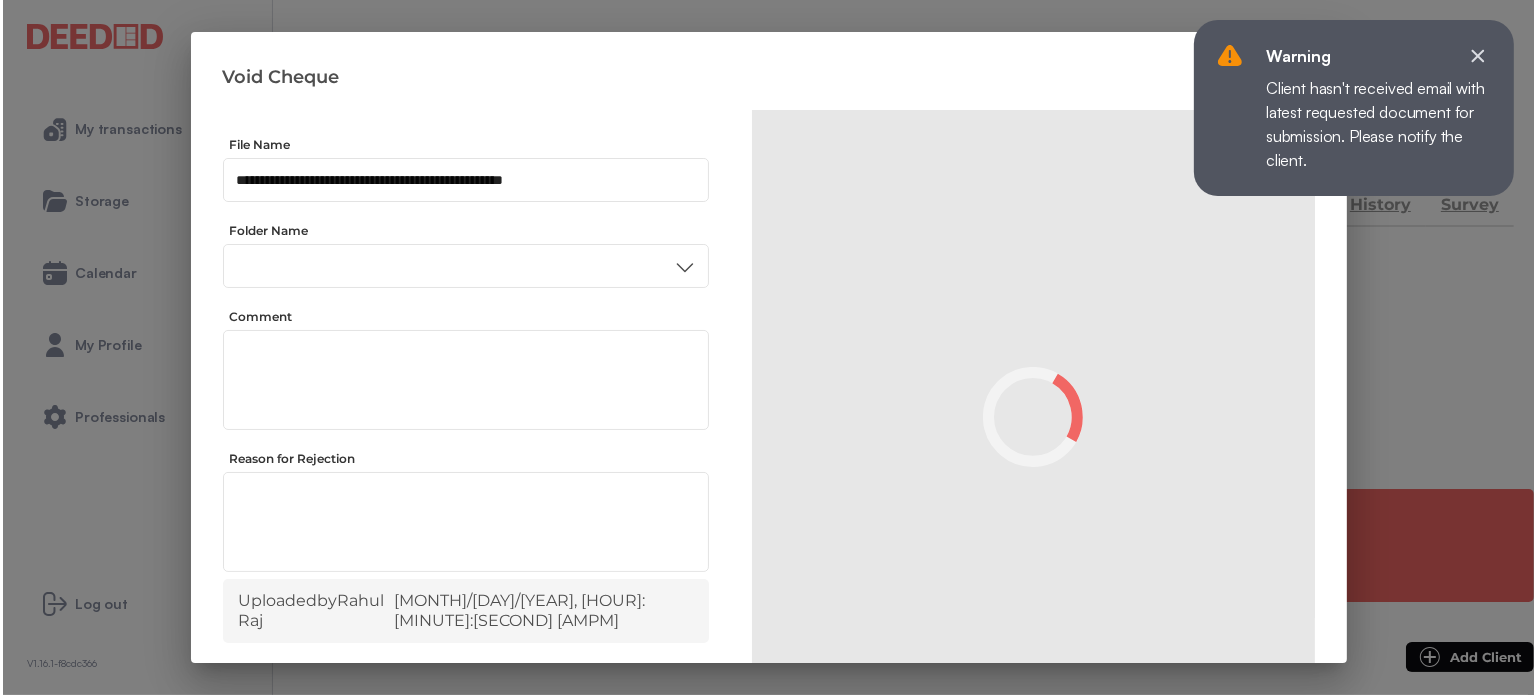 scroll, scrollTop: 0, scrollLeft: 0, axis: both 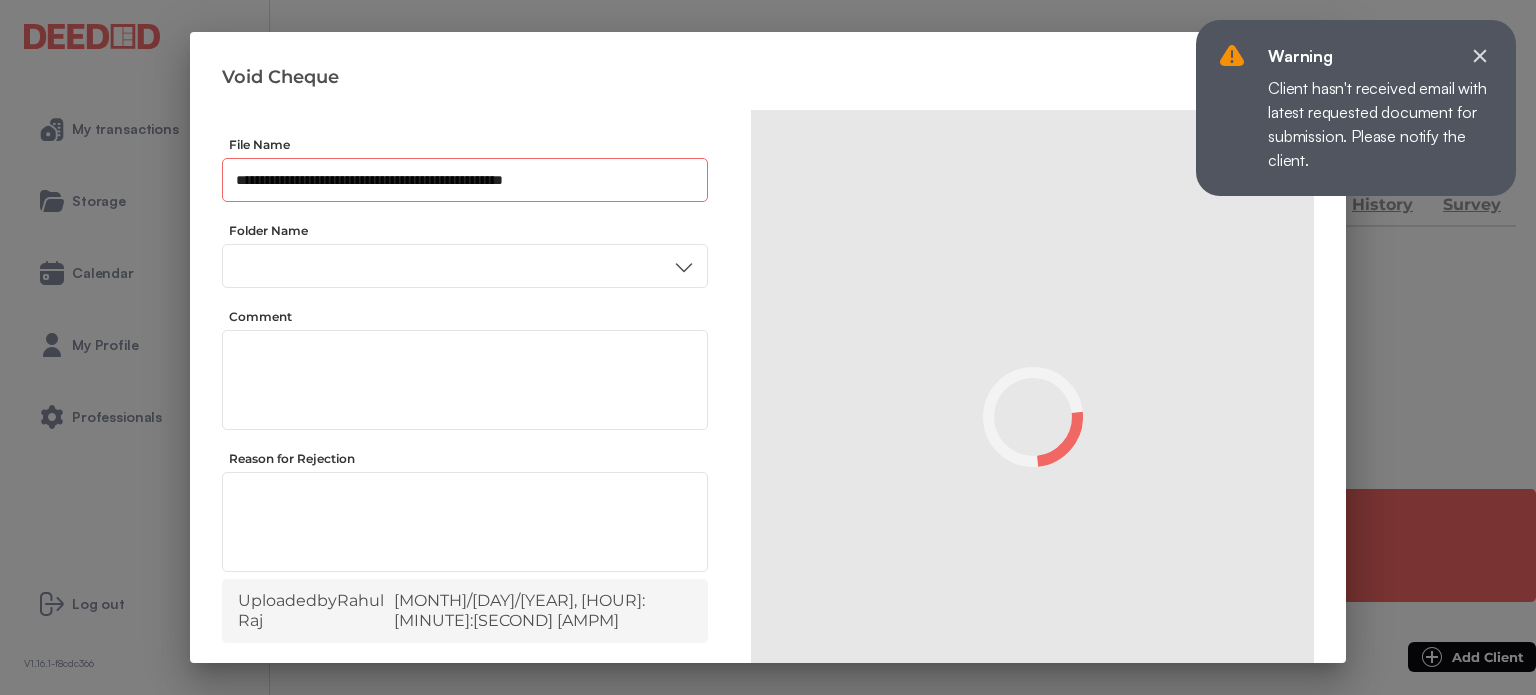 click on "**********" at bounding box center [465, 180] 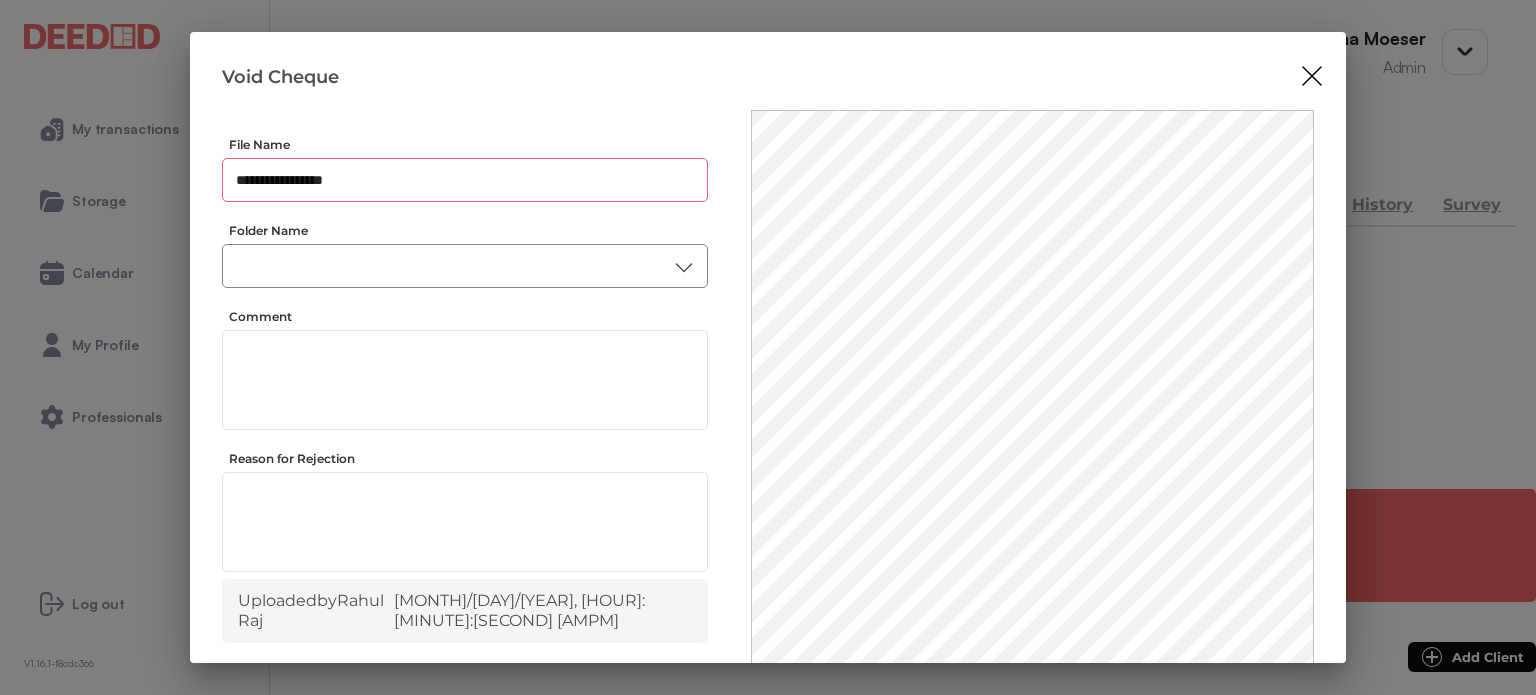 type on "**********" 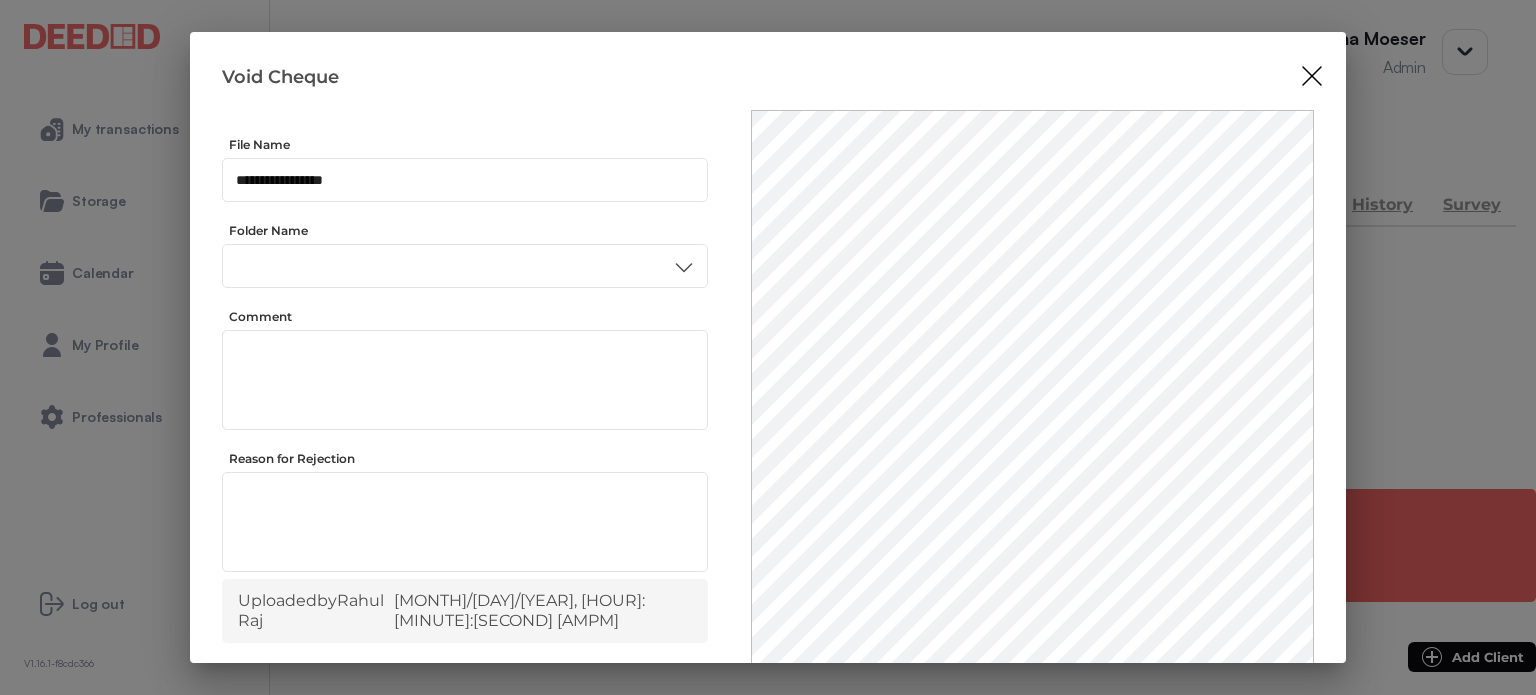 click on "Accounting" at bounding box center (464, 371) 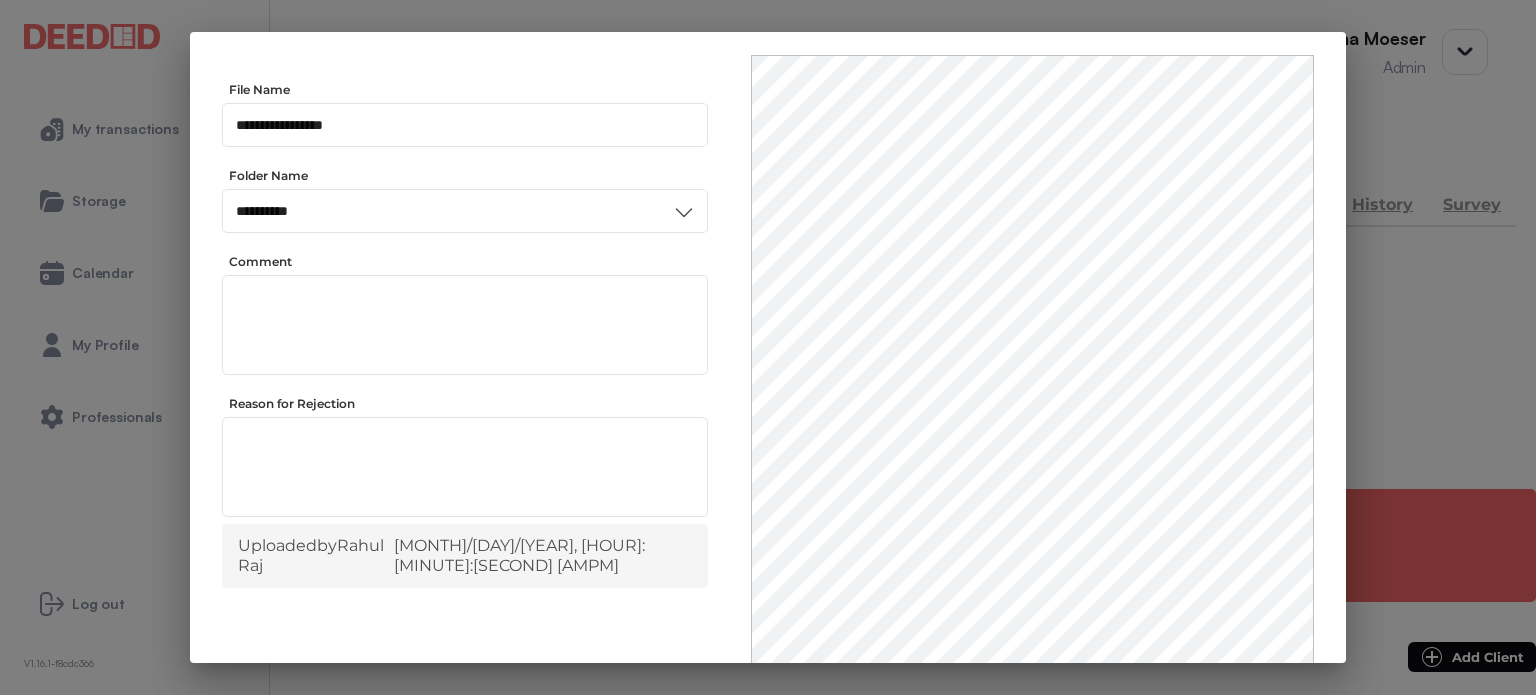 scroll, scrollTop: 156, scrollLeft: 0, axis: vertical 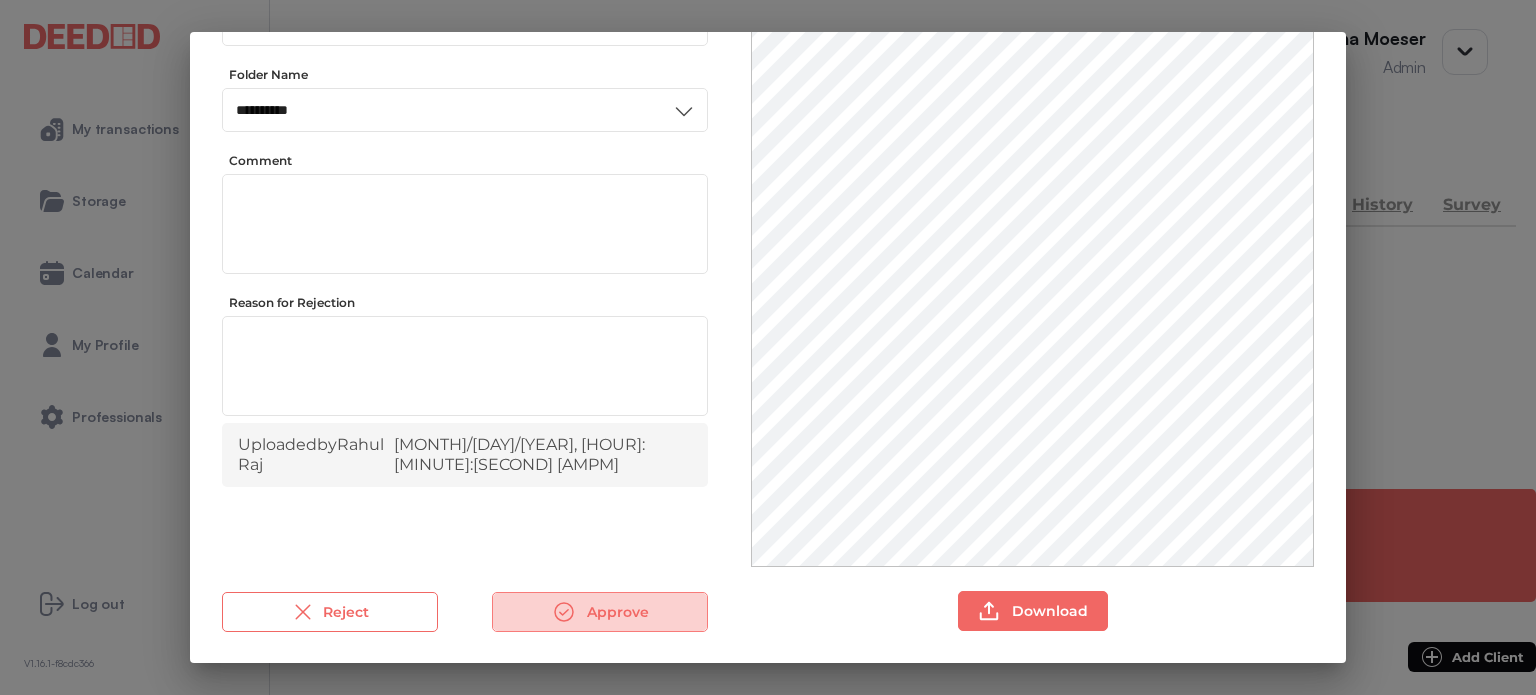 click on "Approve" at bounding box center [600, 612] 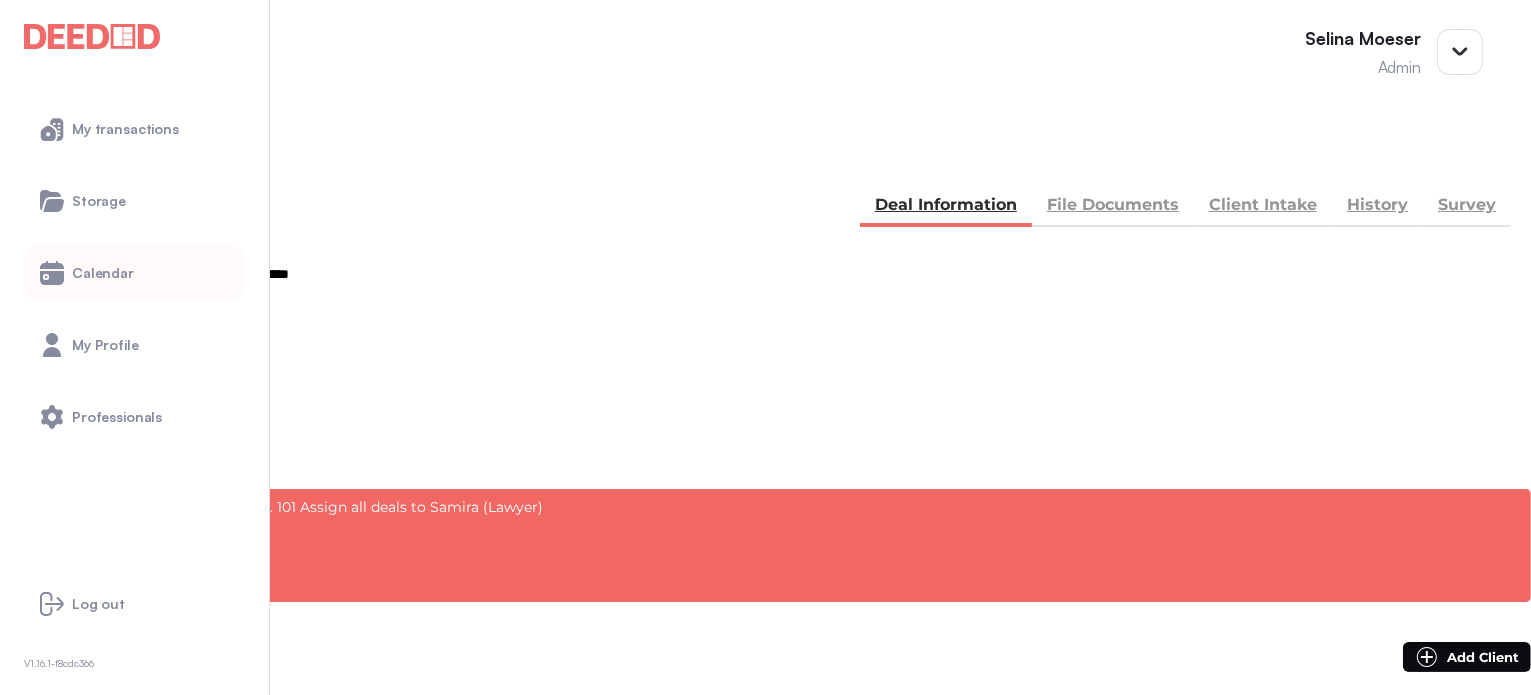 click on "Calendar" at bounding box center [103, 273] 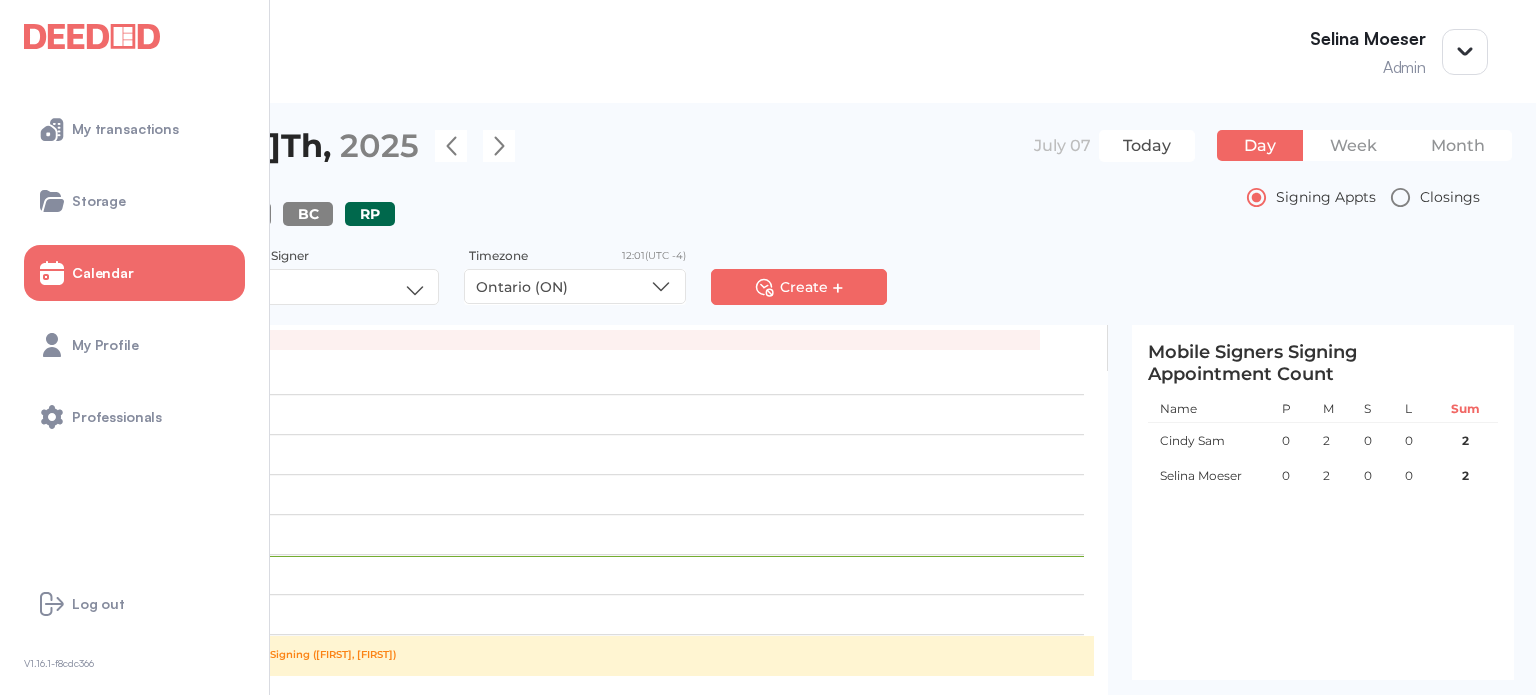 scroll, scrollTop: 500, scrollLeft: 0, axis: vertical 